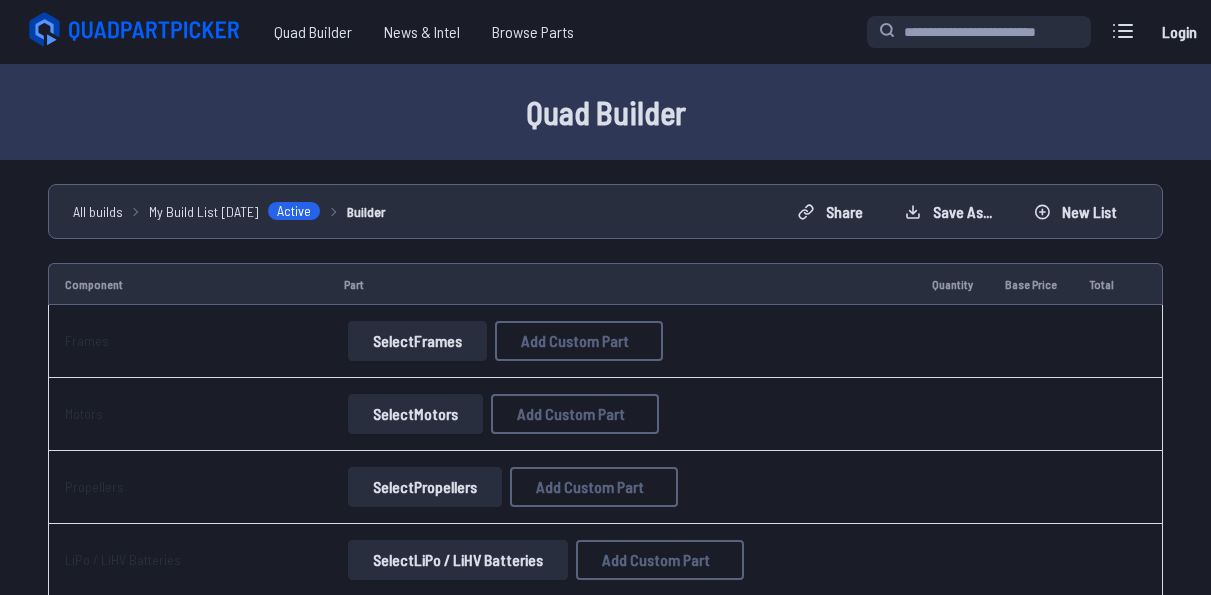scroll, scrollTop: 0, scrollLeft: 0, axis: both 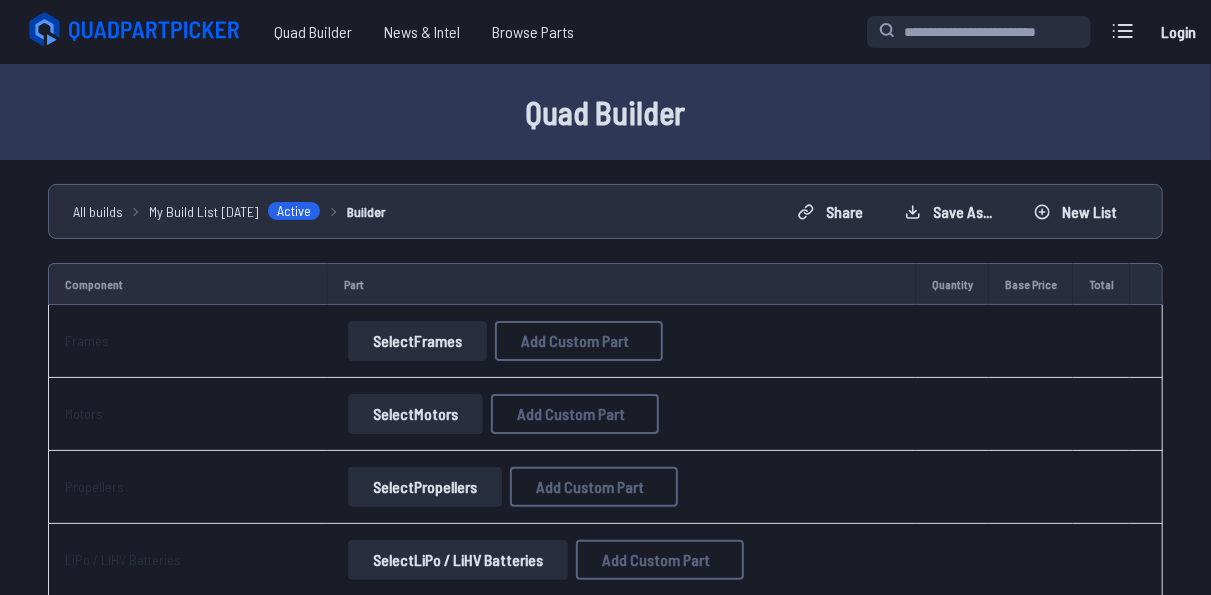 click on "Select  Frames" at bounding box center (417, 341) 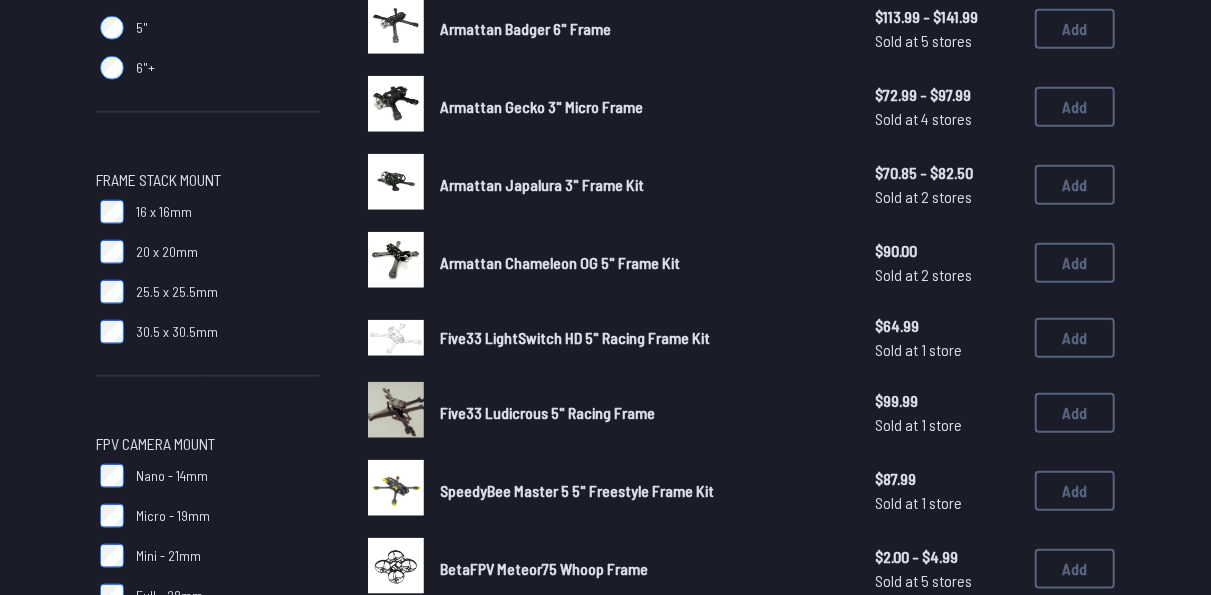scroll, scrollTop: 900, scrollLeft: 0, axis: vertical 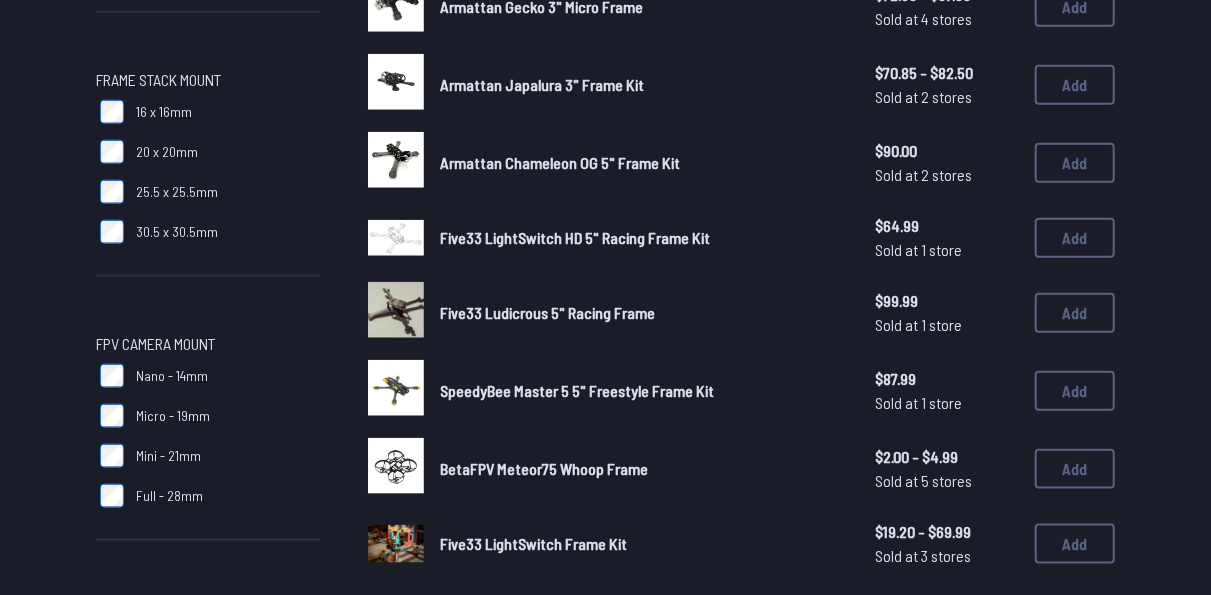 click on "BetaFPV Meteor75 Whoop Frame" at bounding box center (544, 468) 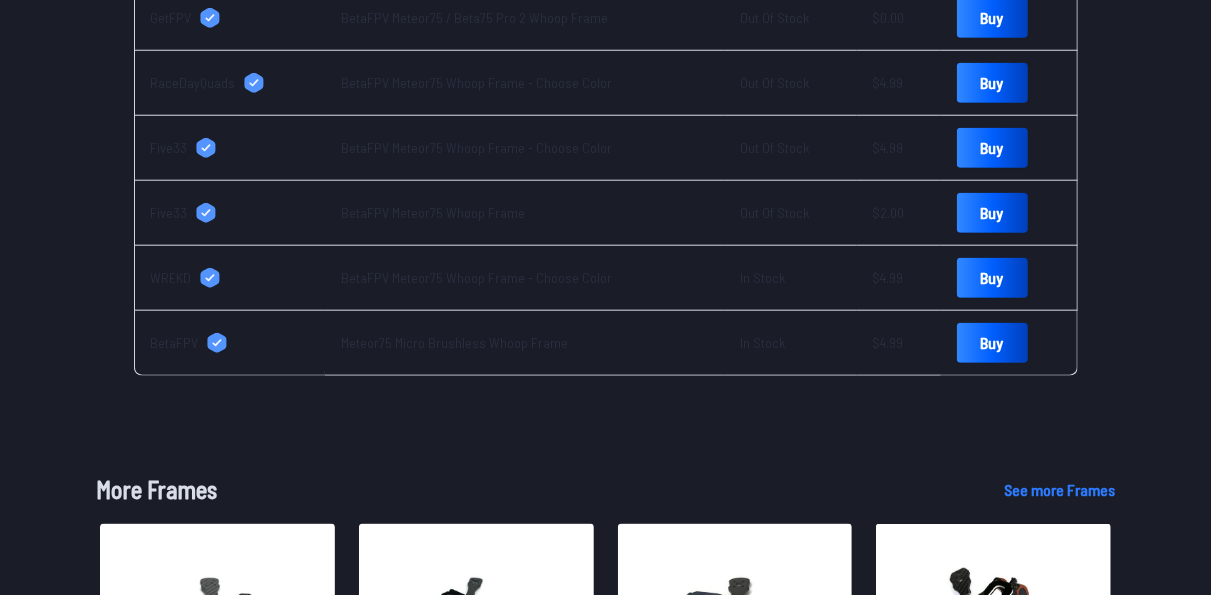 scroll, scrollTop: 0, scrollLeft: 0, axis: both 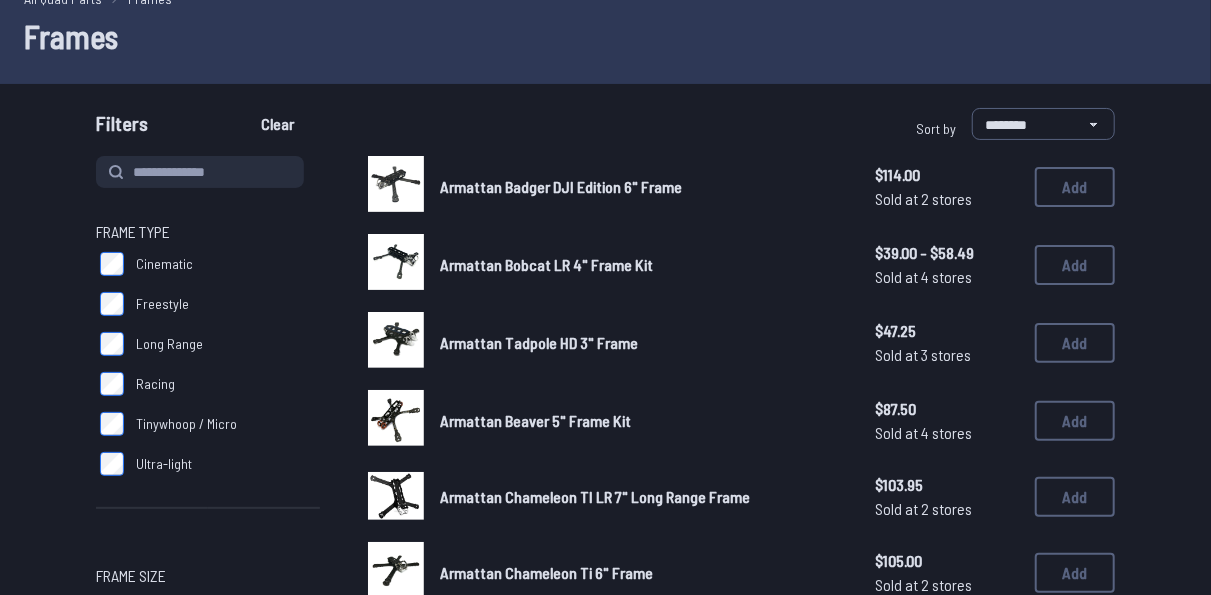 click on "Armattan Bobcat LR 4" Frame Kit" at bounding box center (546, 264) 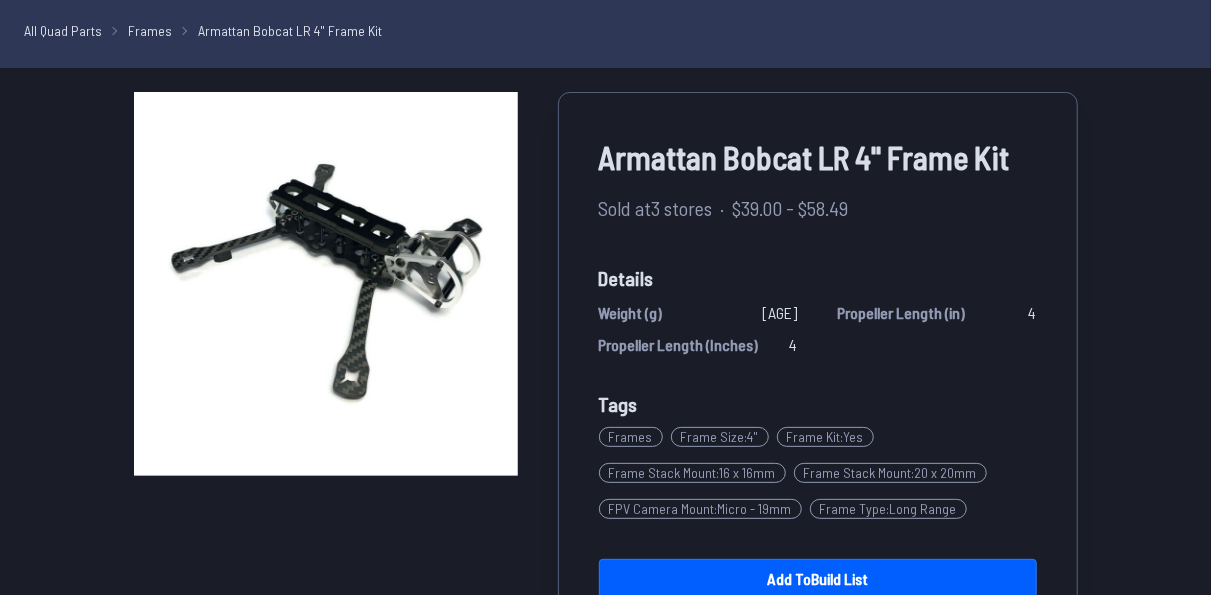 scroll, scrollTop: 100, scrollLeft: 0, axis: vertical 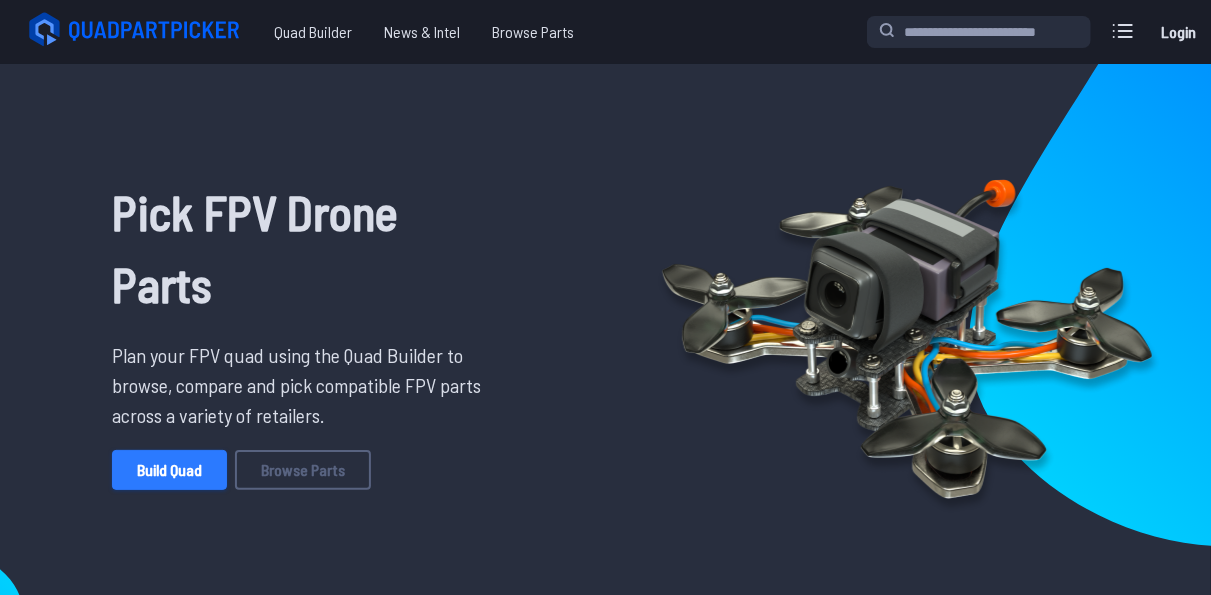 click on "Build Quad" at bounding box center [169, 470] 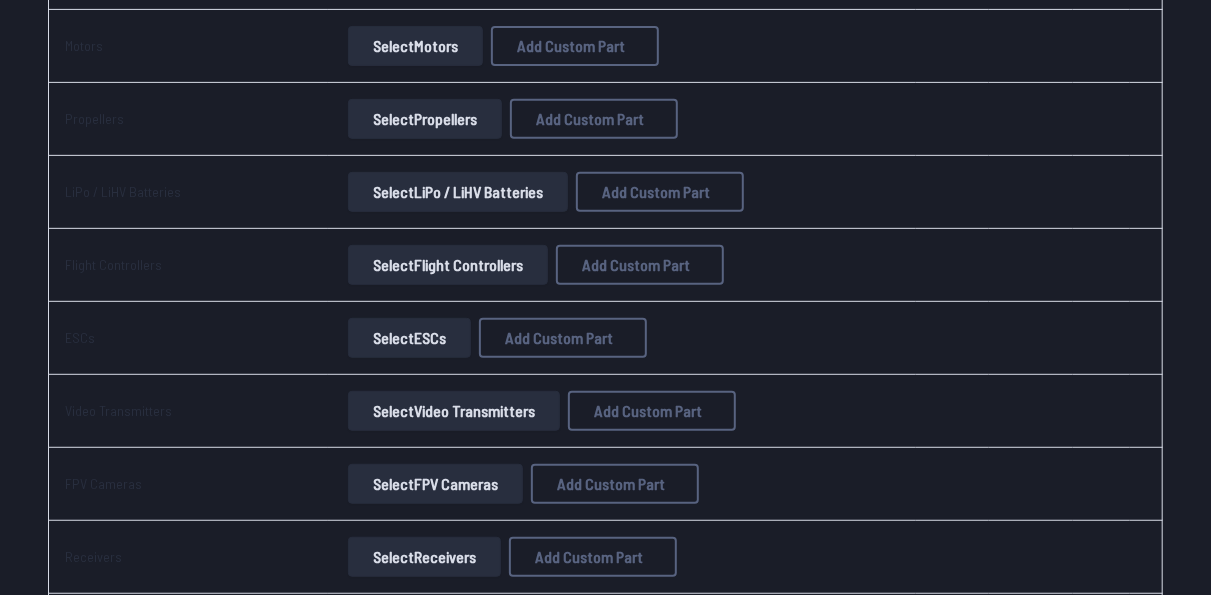 scroll, scrollTop: 400, scrollLeft: 0, axis: vertical 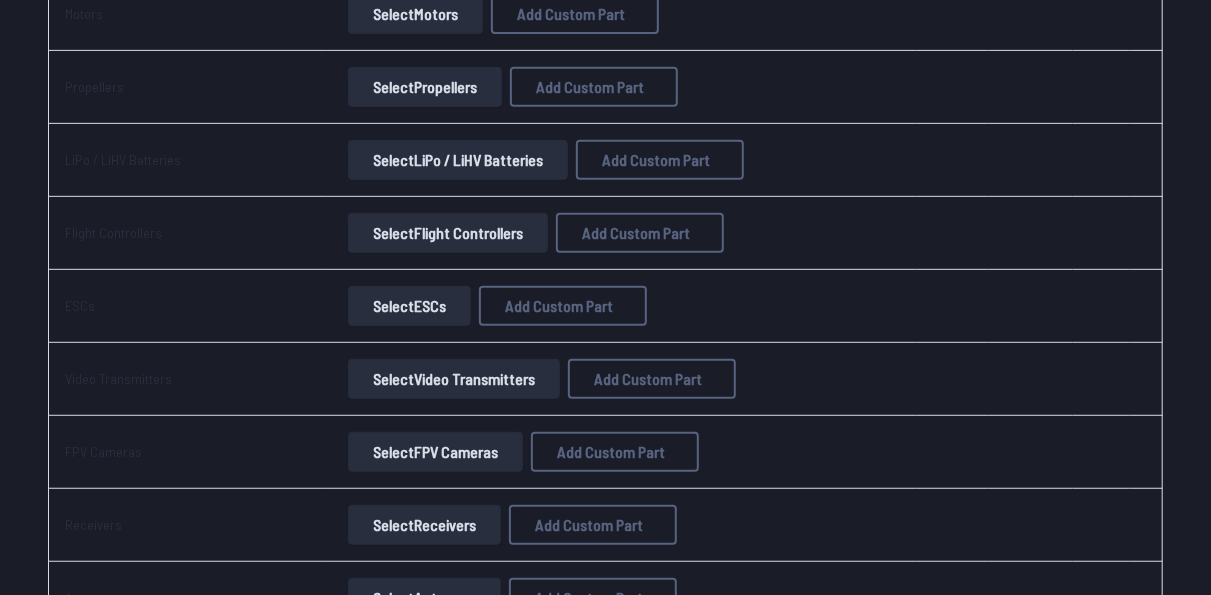 click on "Select  Video Transmitters" at bounding box center (454, 379) 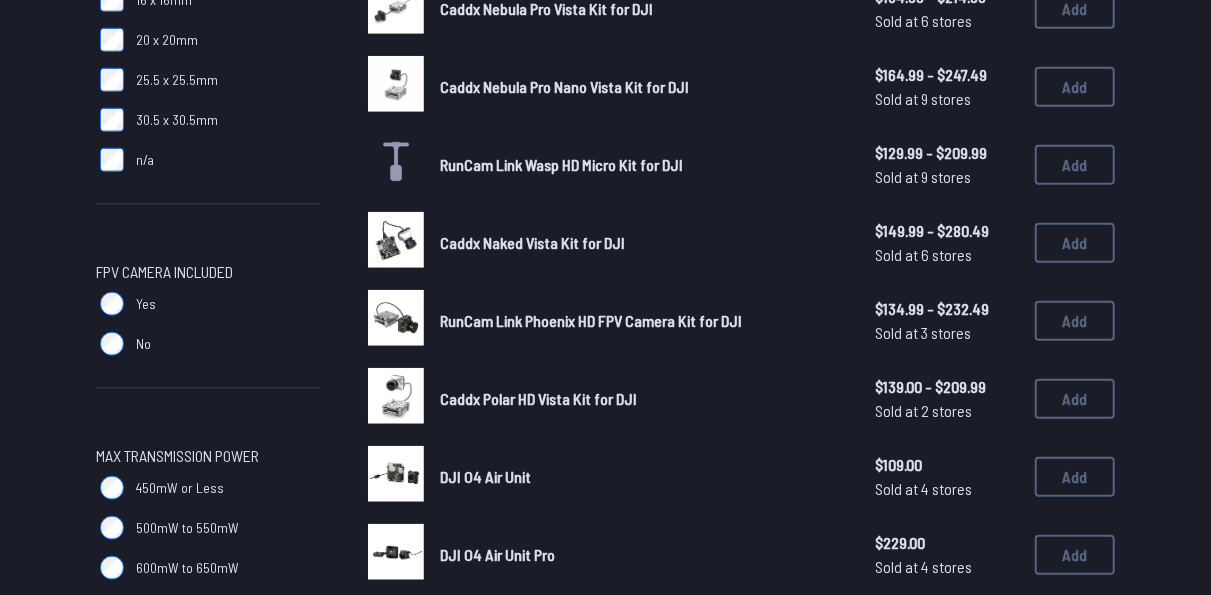 scroll, scrollTop: 700, scrollLeft: 0, axis: vertical 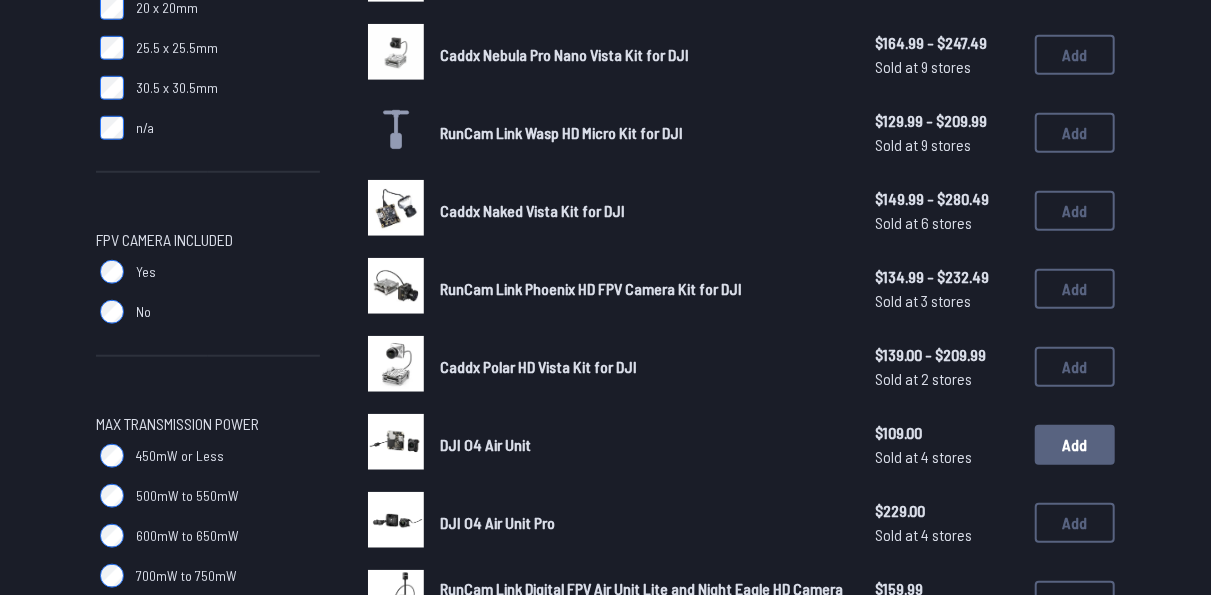 click on "Add" at bounding box center [1075, 445] 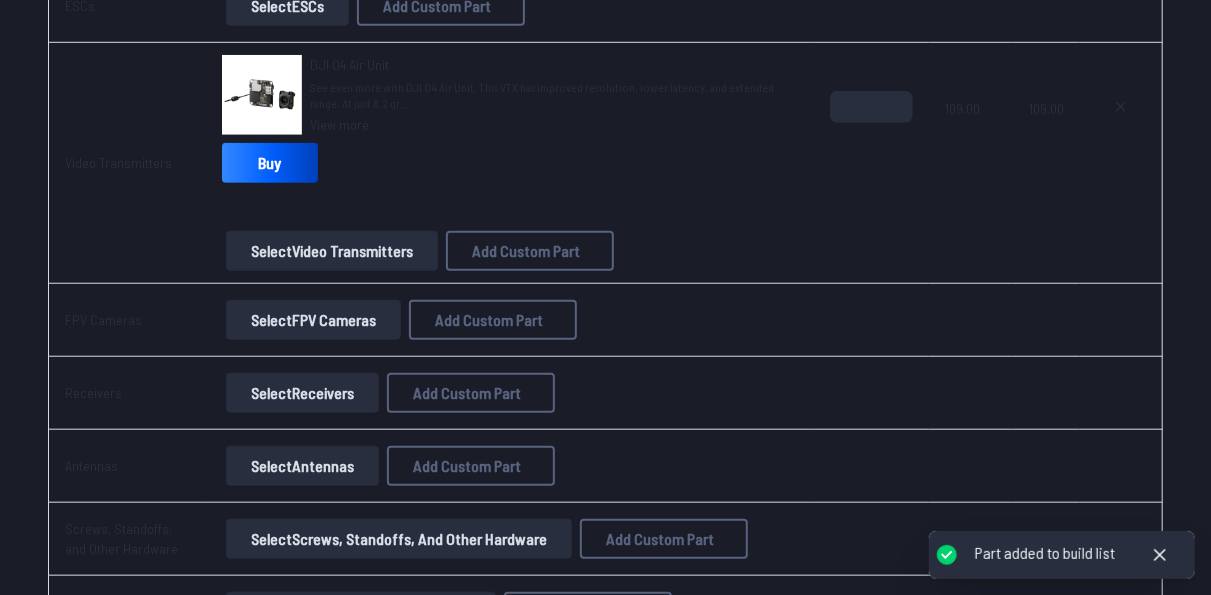 scroll, scrollTop: 0, scrollLeft: 0, axis: both 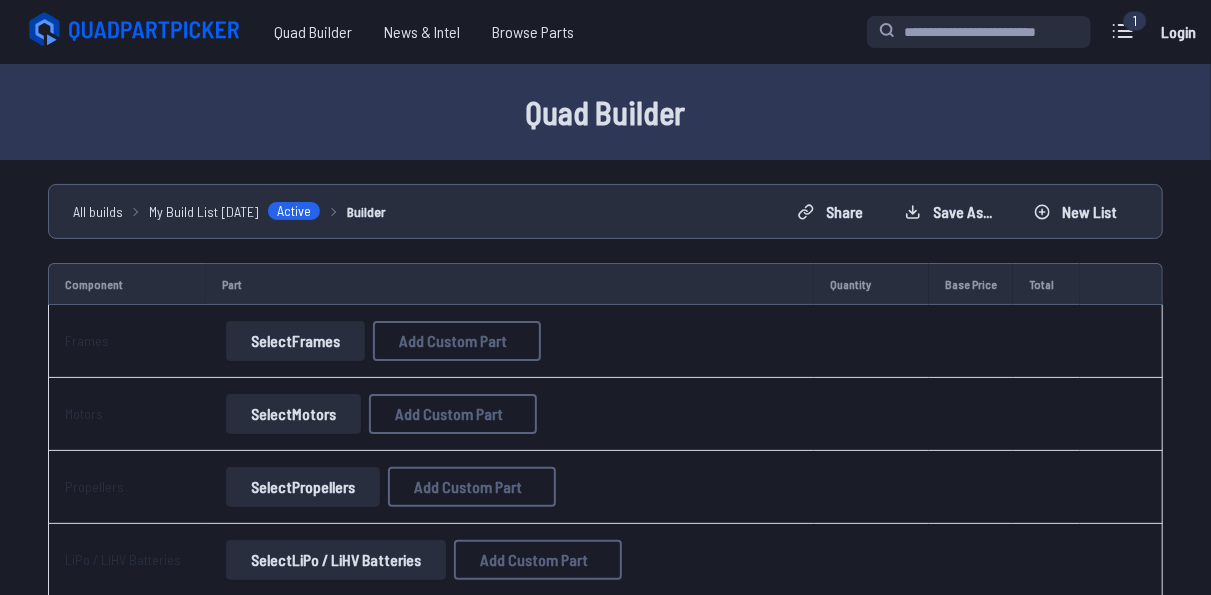click on "Select  Frames" at bounding box center (295, 341) 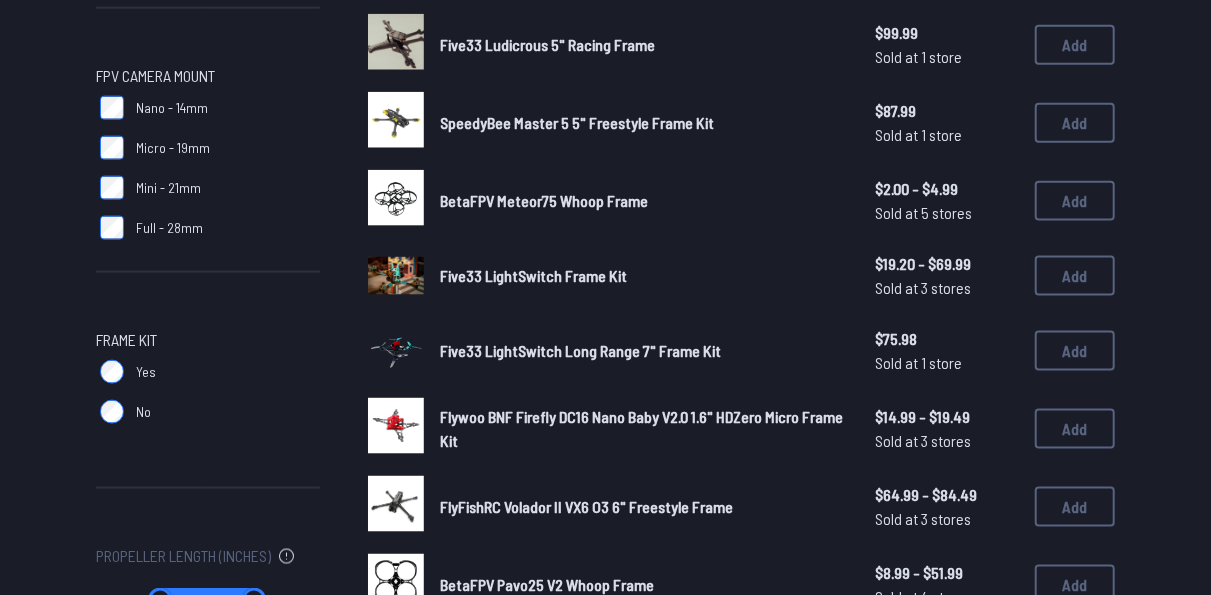 scroll, scrollTop: 1200, scrollLeft: 0, axis: vertical 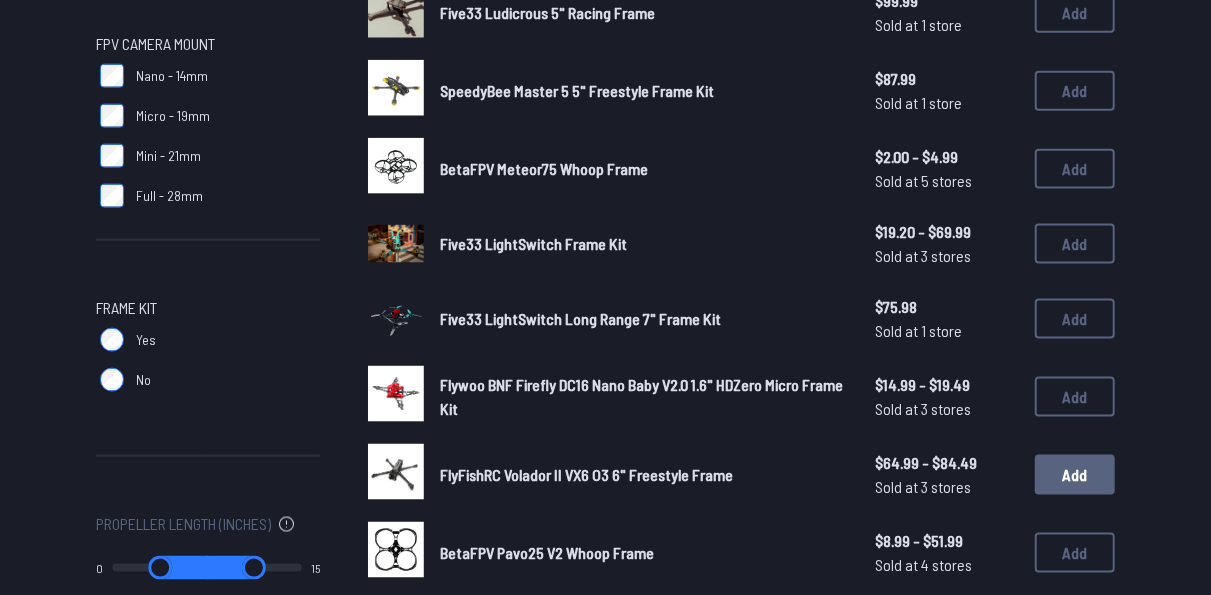 click on "Add" at bounding box center (1075, 475) 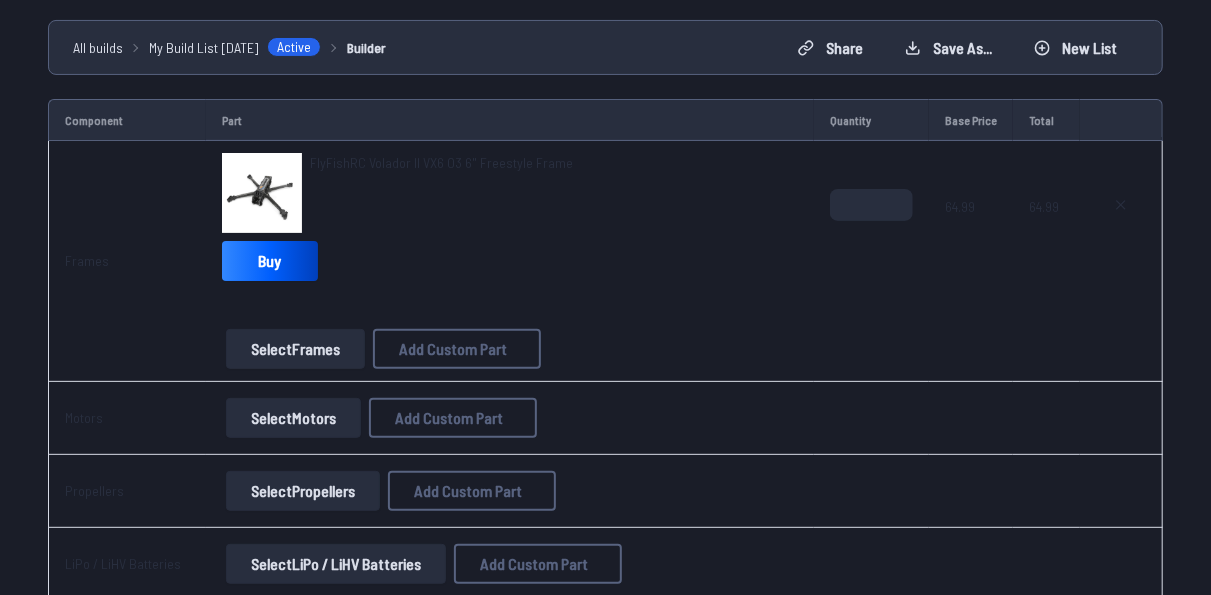 scroll, scrollTop: 300, scrollLeft: 0, axis: vertical 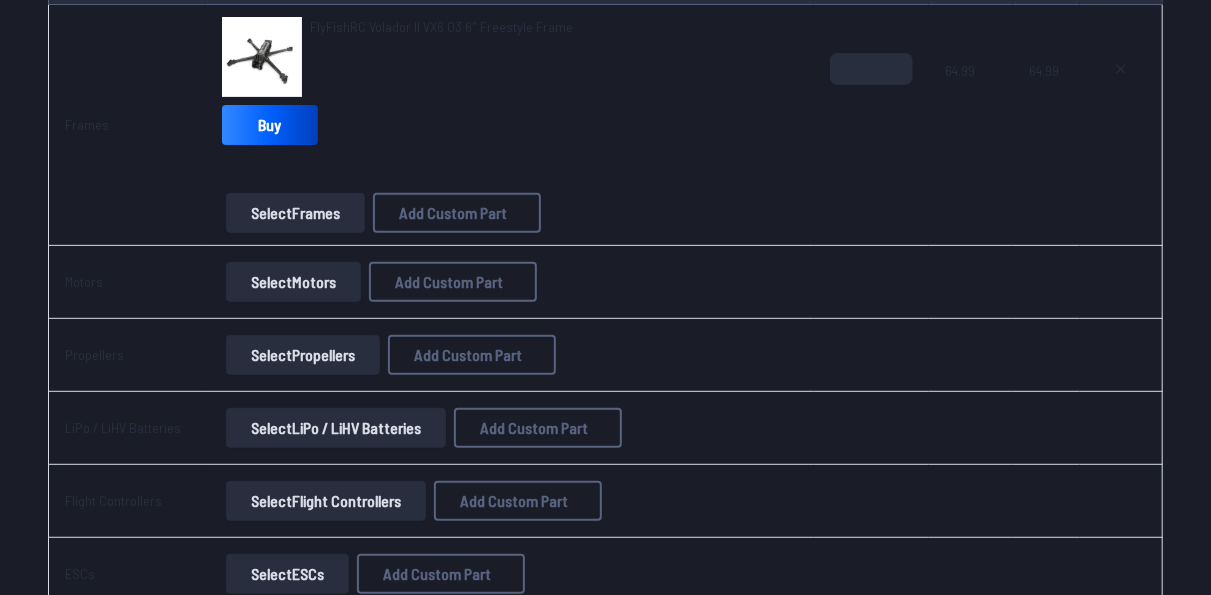 click on "Select  Motors" at bounding box center (293, 282) 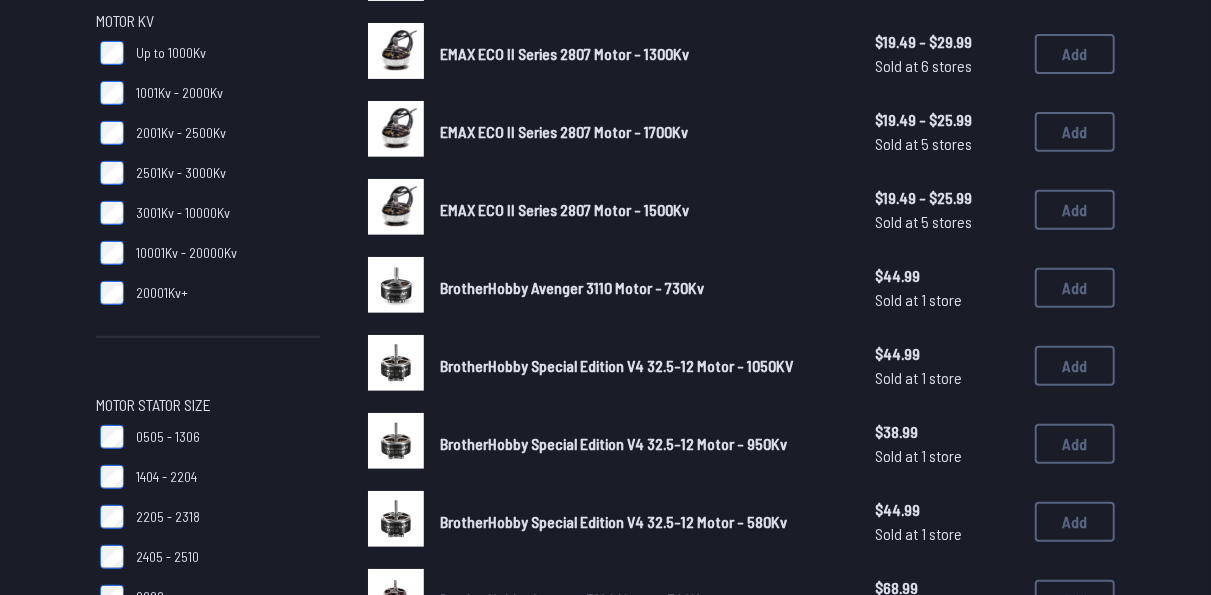 scroll, scrollTop: 300, scrollLeft: 0, axis: vertical 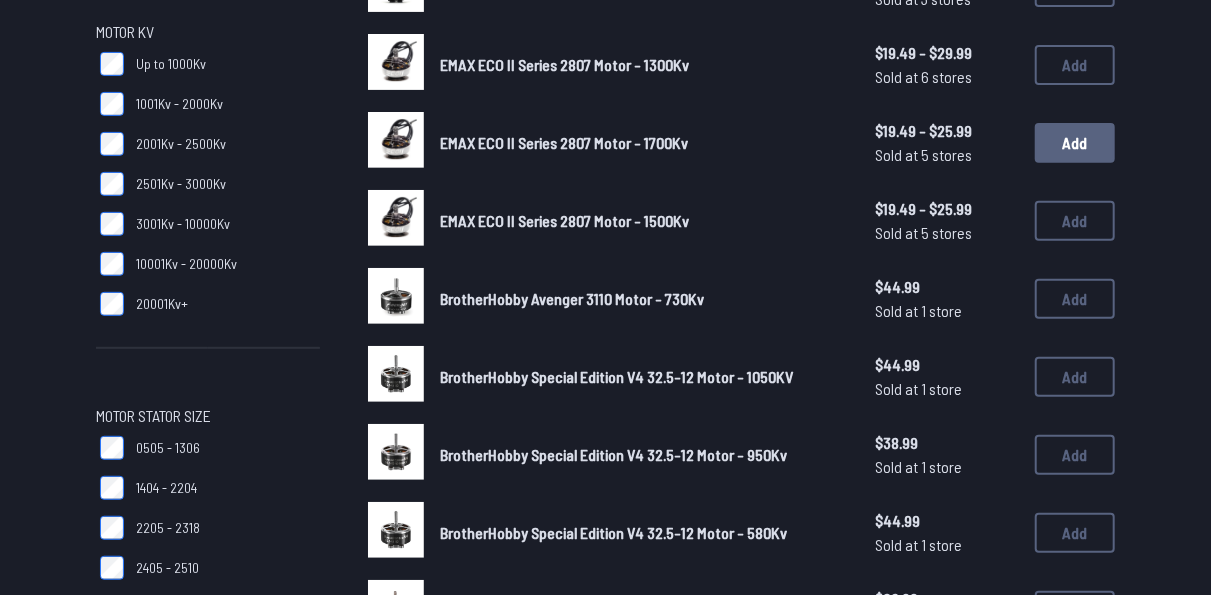 click on "Add" at bounding box center [1075, 143] 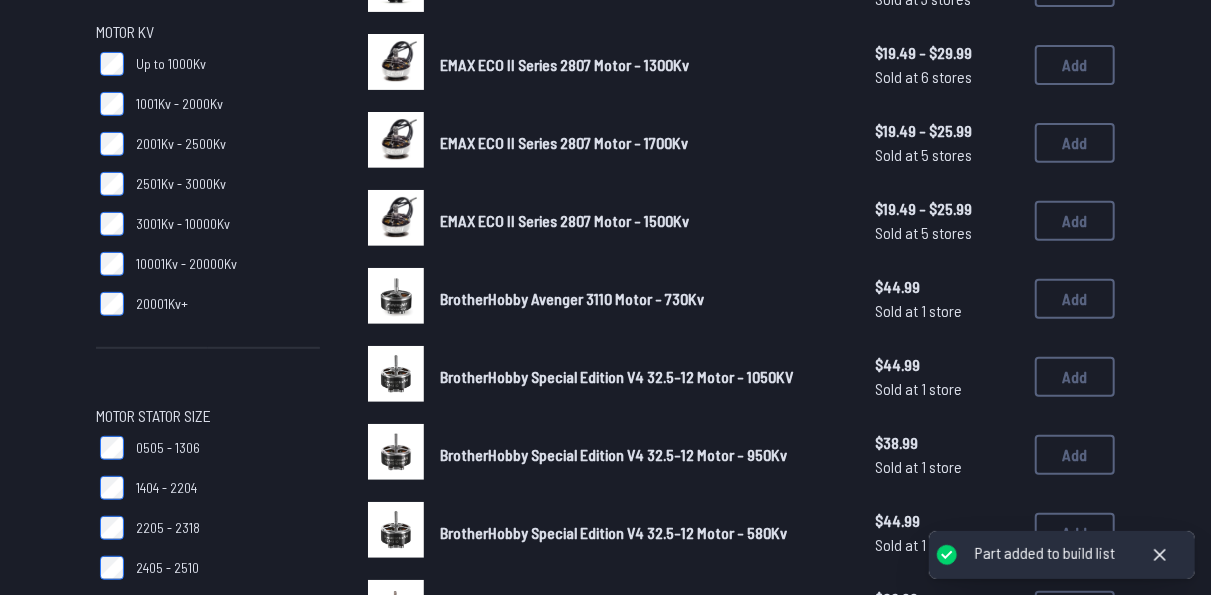 scroll, scrollTop: 422, scrollLeft: 0, axis: vertical 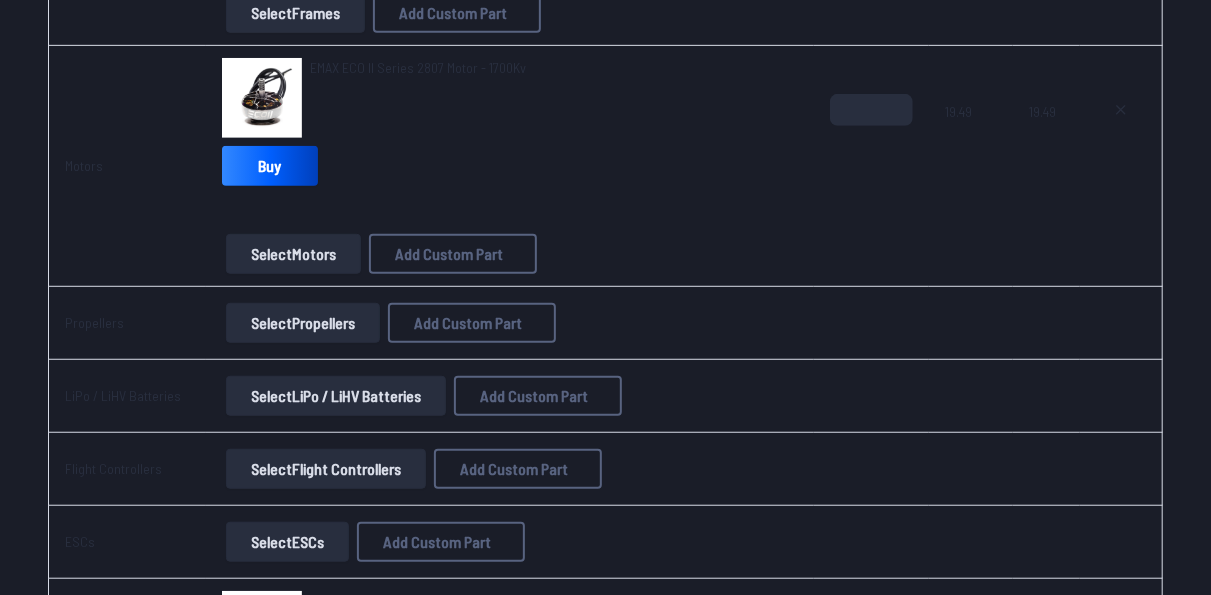 click on "Select  Propellers" at bounding box center (303, 323) 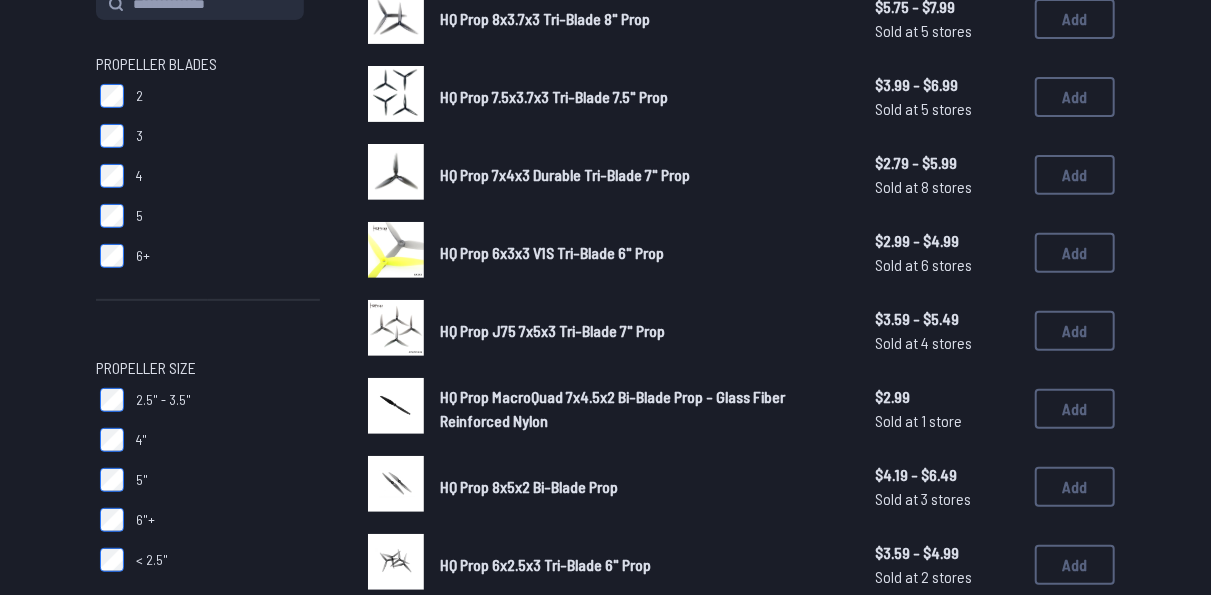 scroll, scrollTop: 300, scrollLeft: 0, axis: vertical 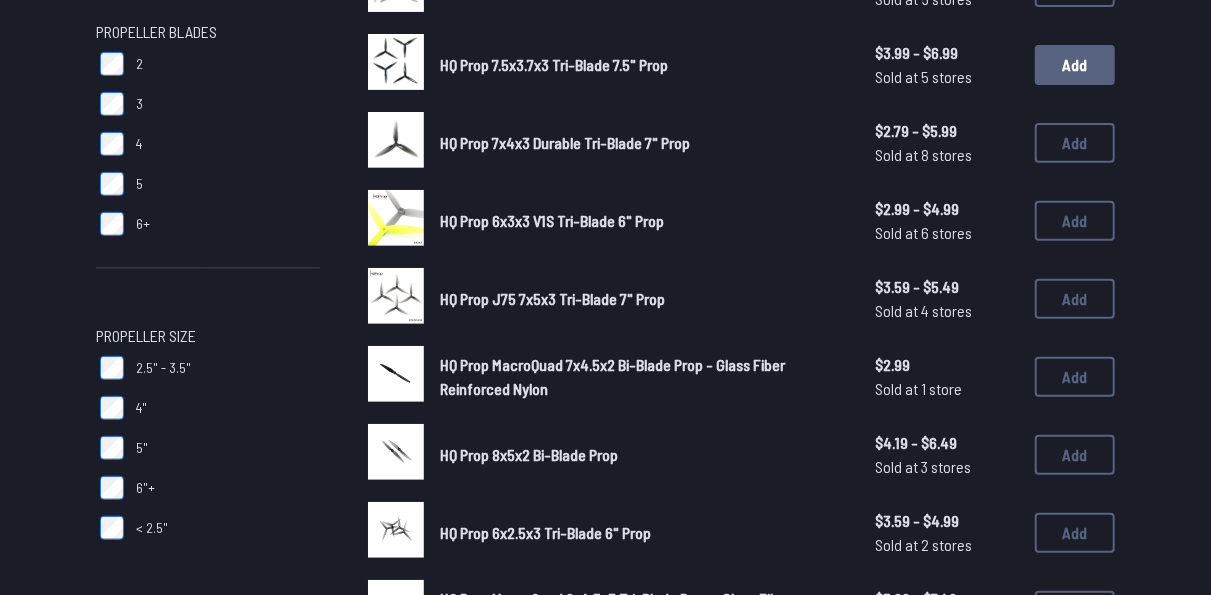 click on "Add" at bounding box center (1075, 65) 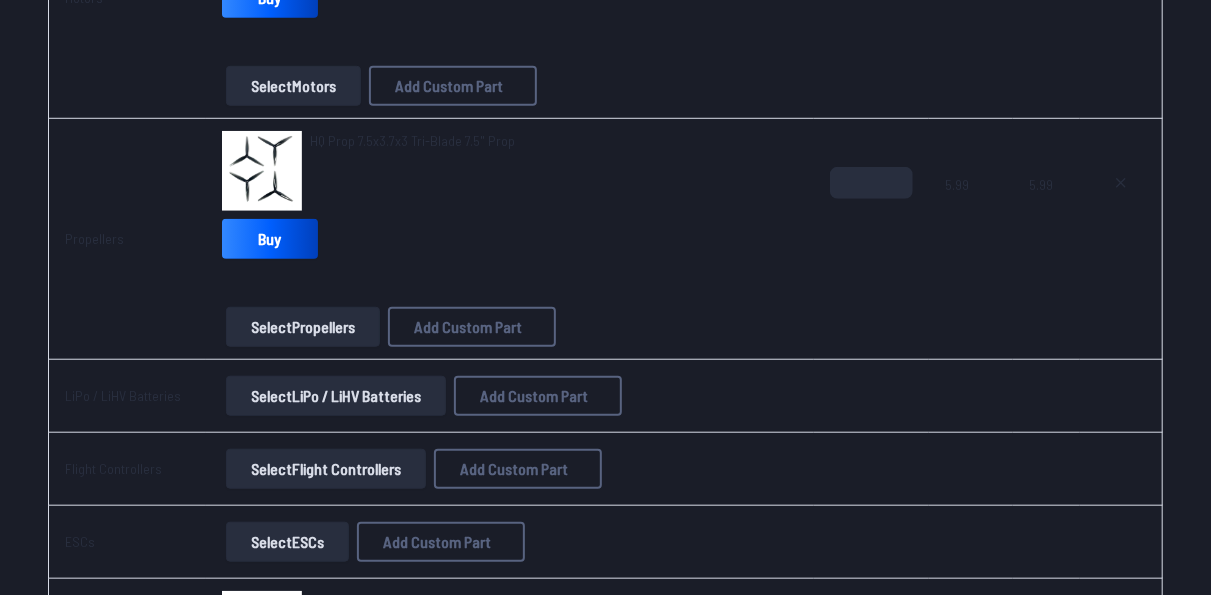 scroll, scrollTop: 700, scrollLeft: 0, axis: vertical 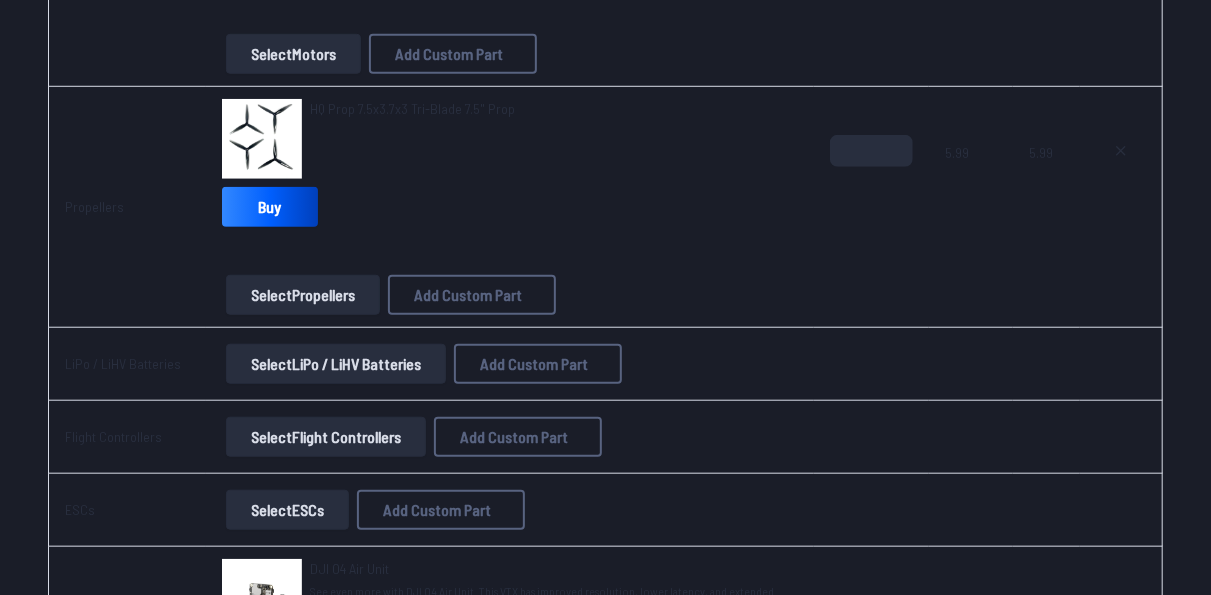 click on "Select  LiPo / LiHV Batteries" at bounding box center [336, 364] 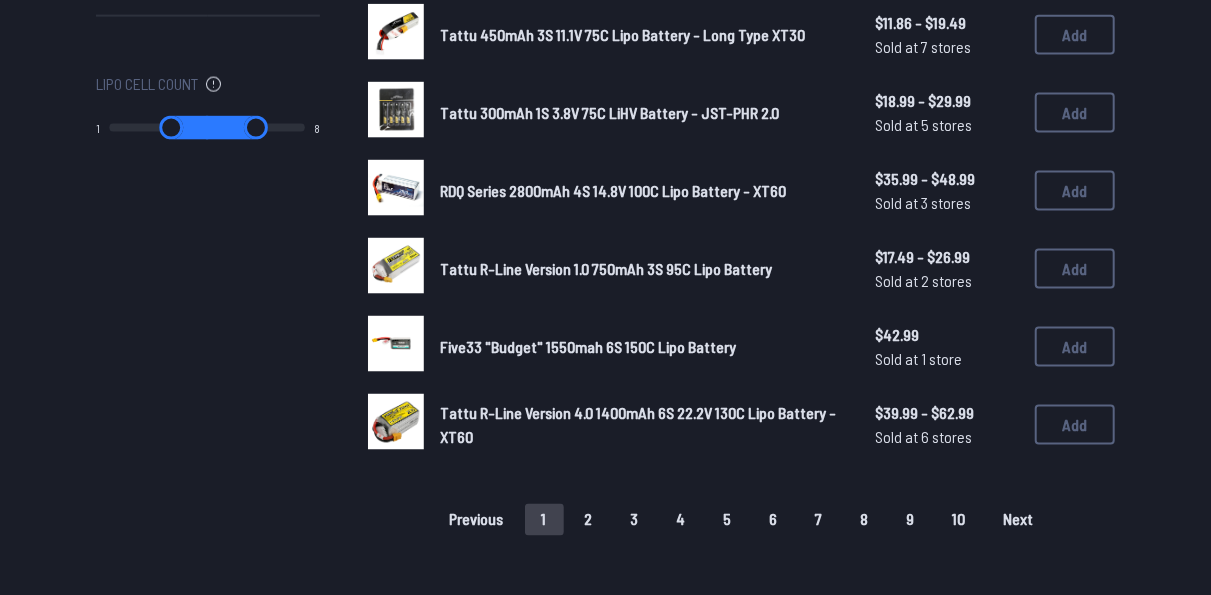 scroll, scrollTop: 1500, scrollLeft: 0, axis: vertical 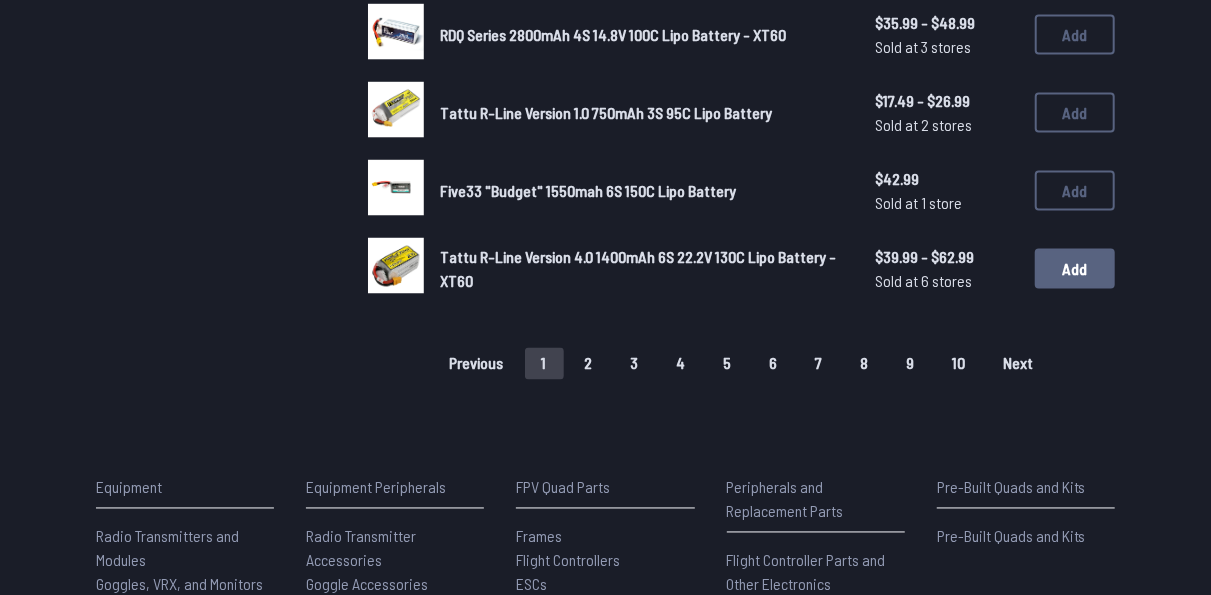 click on "Add" at bounding box center (1075, 269) 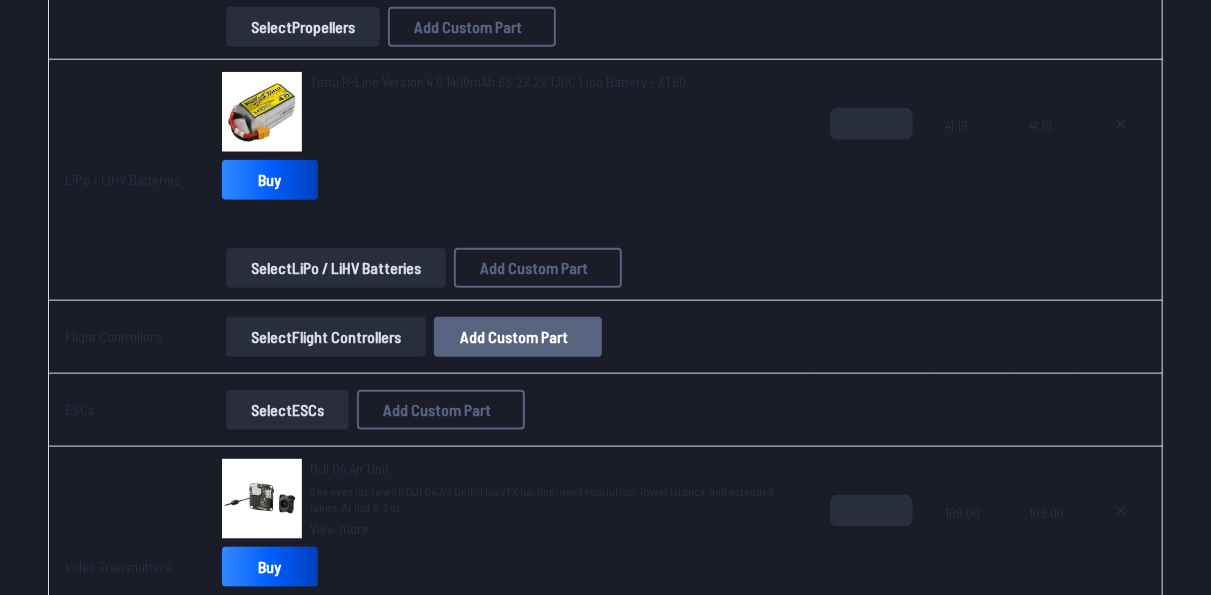 scroll, scrollTop: 1000, scrollLeft: 0, axis: vertical 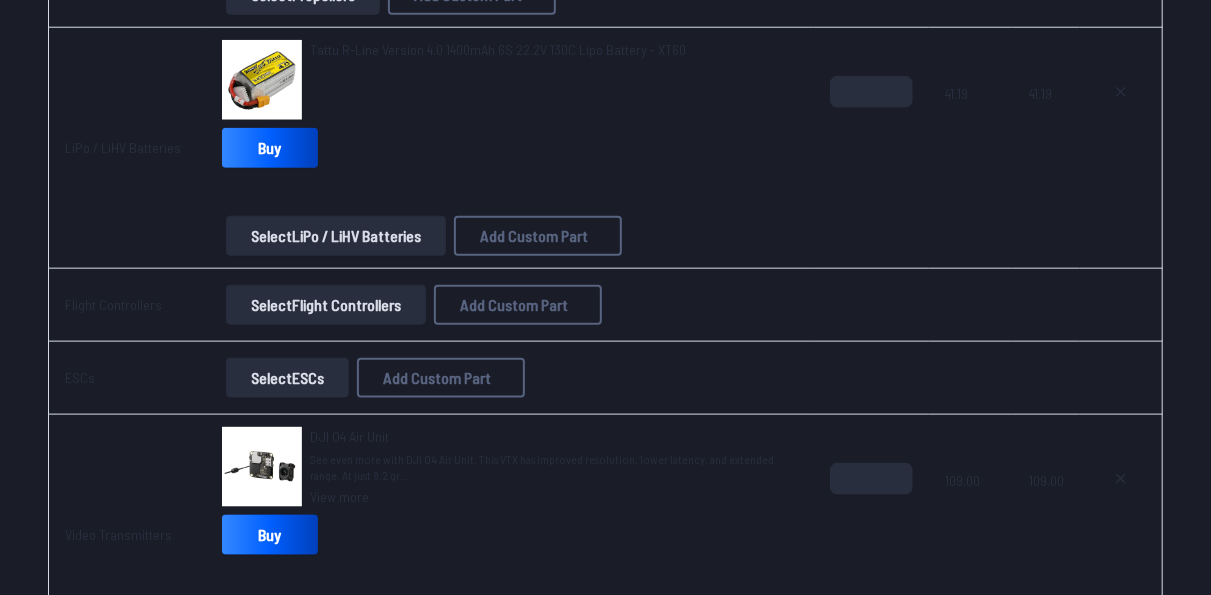 click on "Select  Flight Controllers" at bounding box center [326, 305] 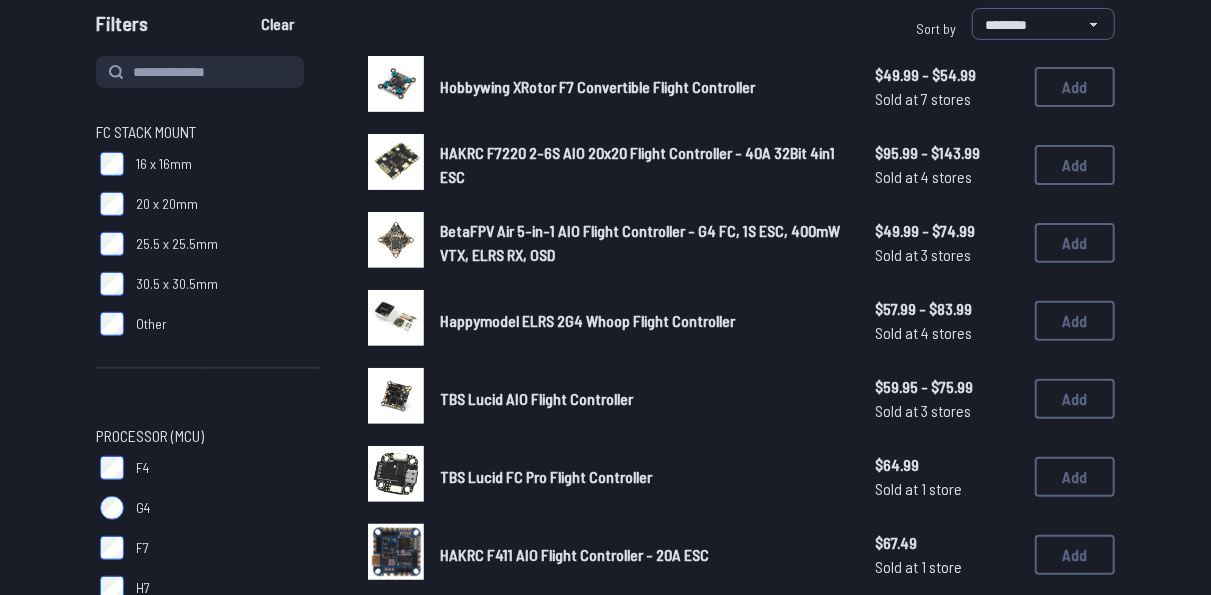 scroll, scrollTop: 100, scrollLeft: 0, axis: vertical 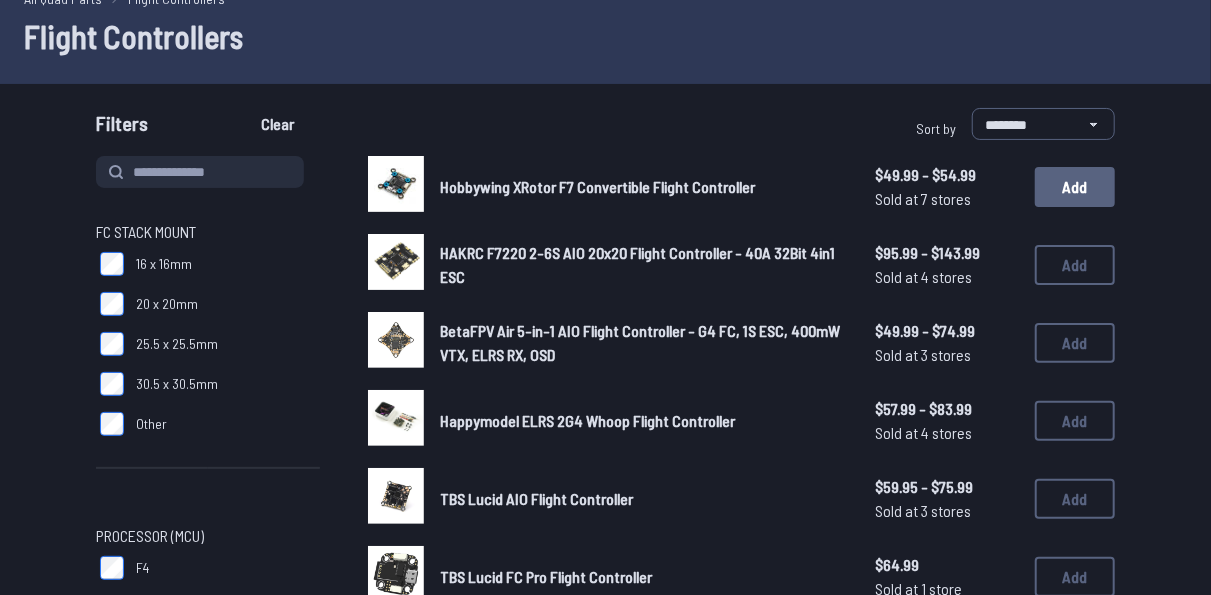 click on "Add" at bounding box center (1075, 187) 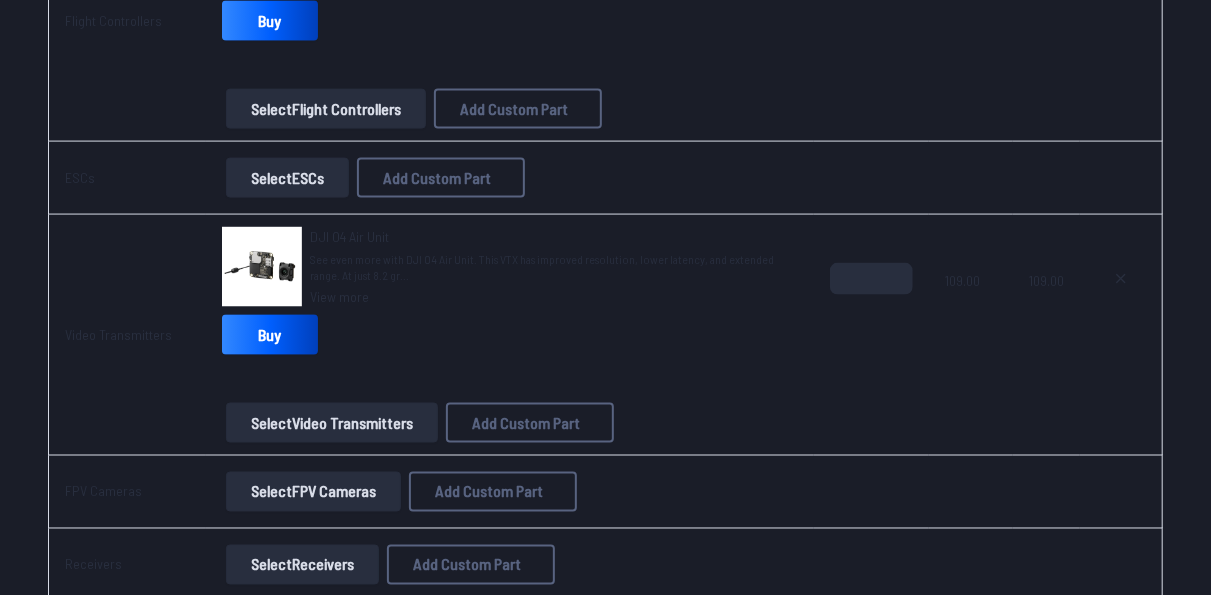 scroll, scrollTop: 1400, scrollLeft: 0, axis: vertical 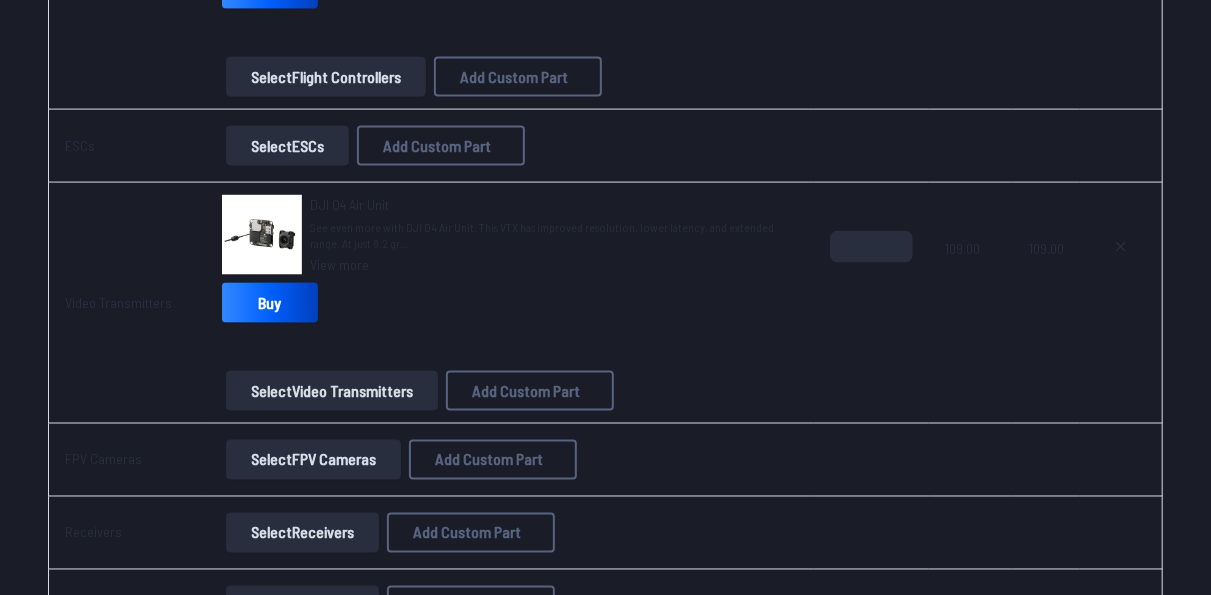 click on "Select  ESCs" at bounding box center [287, 146] 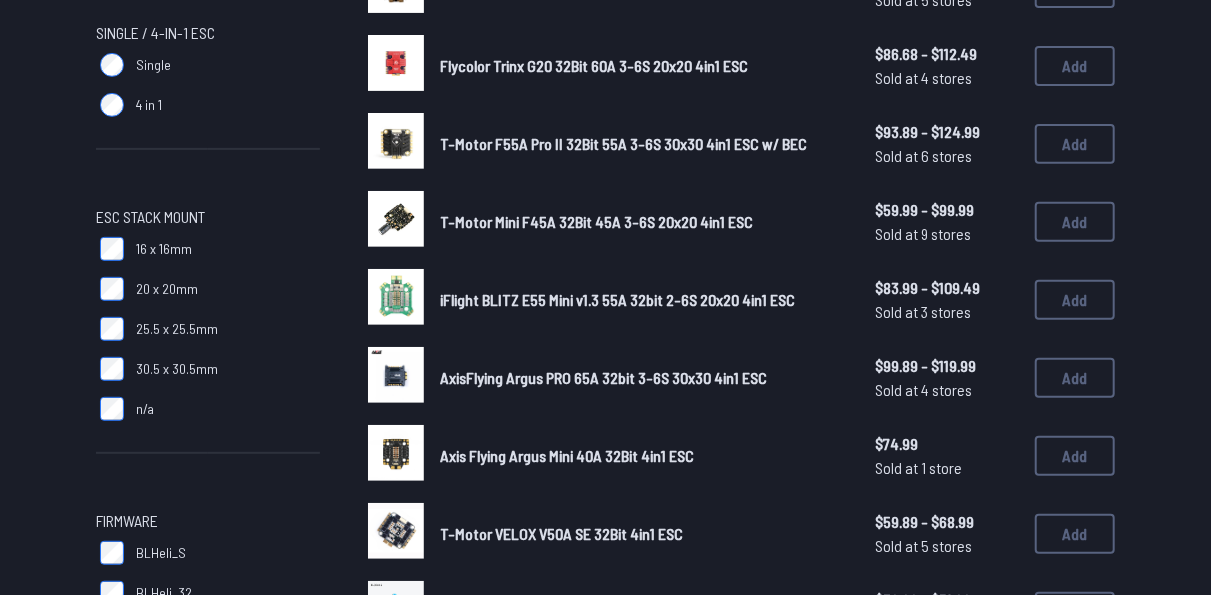 scroll, scrollTop: 300, scrollLeft: 0, axis: vertical 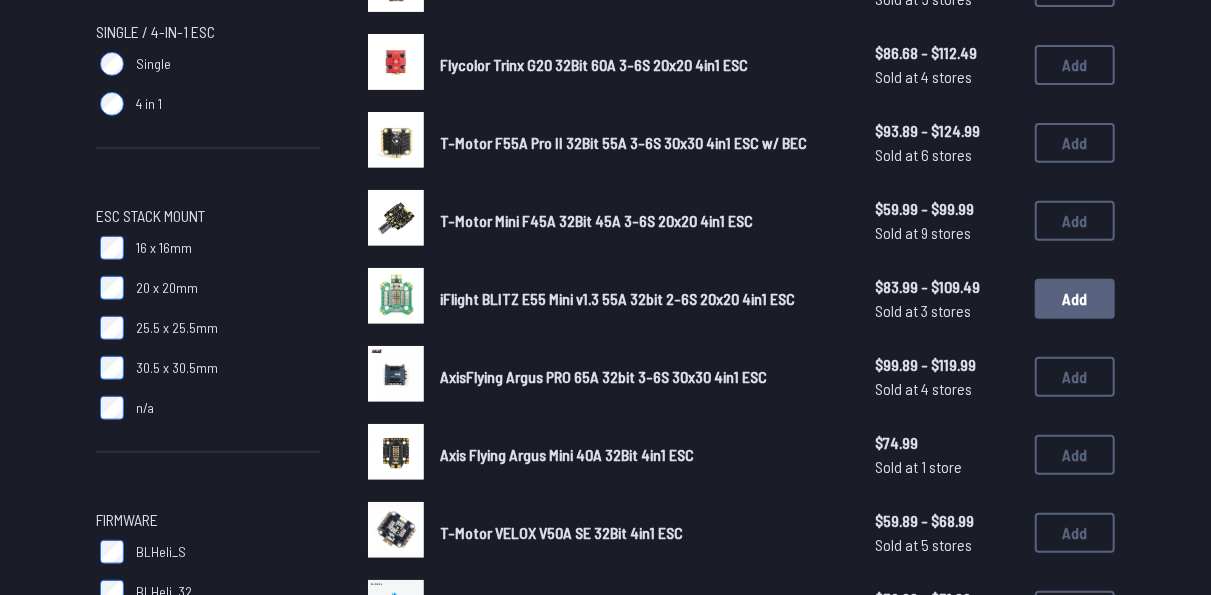 click on "Add" at bounding box center (1075, 299) 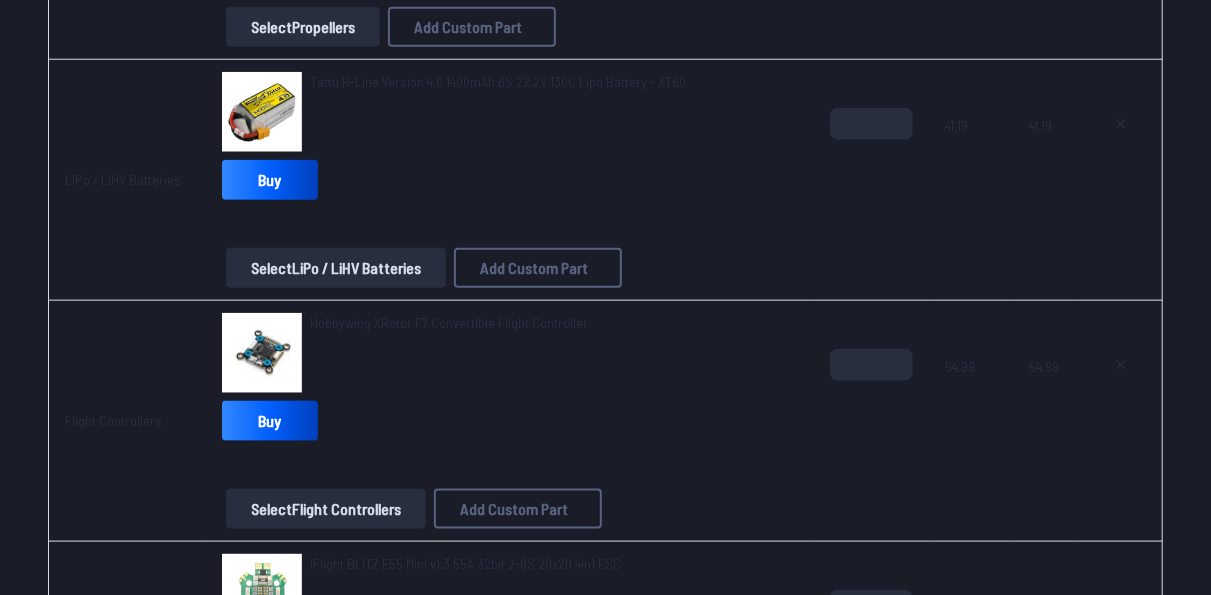 scroll, scrollTop: 1000, scrollLeft: 0, axis: vertical 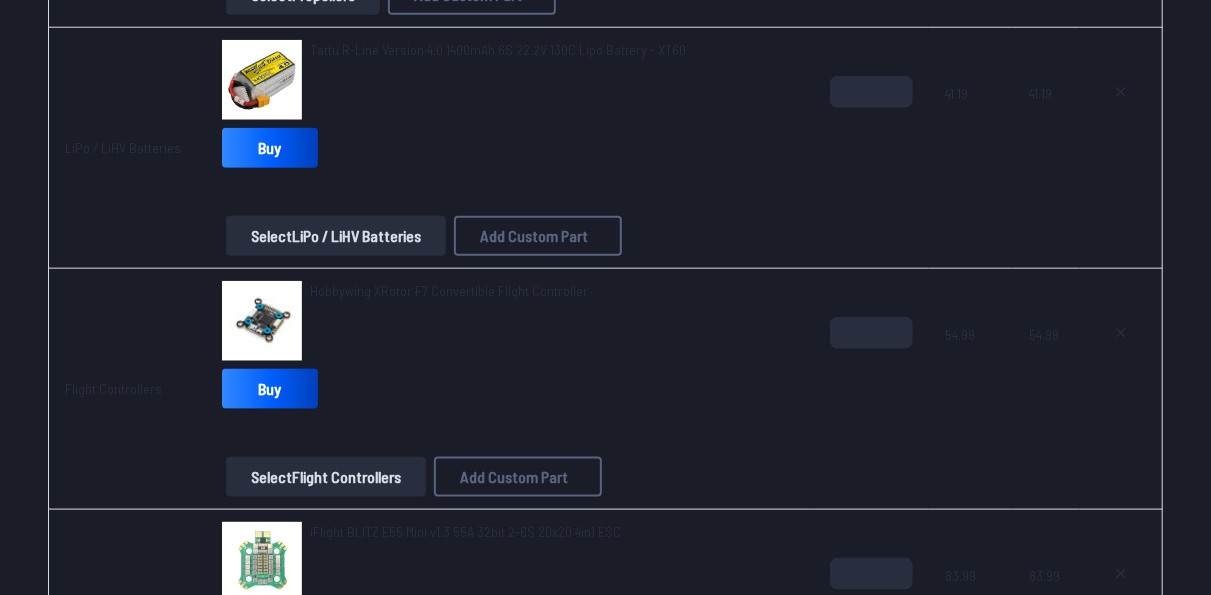 click on "Select  Flight Controllers" at bounding box center [326, 477] 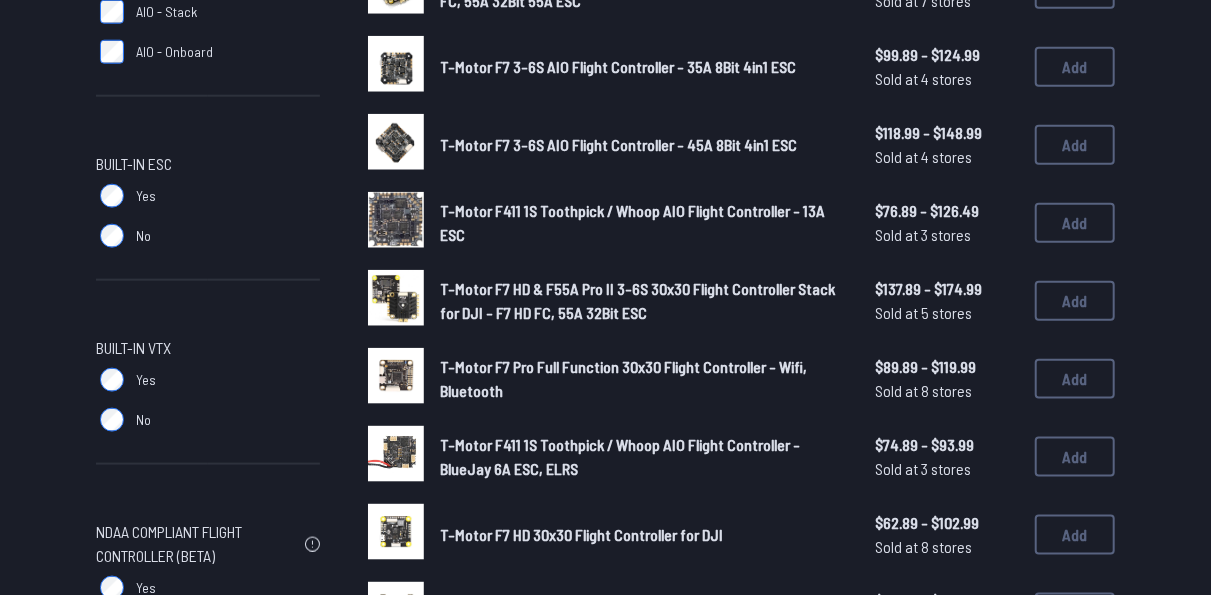 scroll, scrollTop: 1100, scrollLeft: 0, axis: vertical 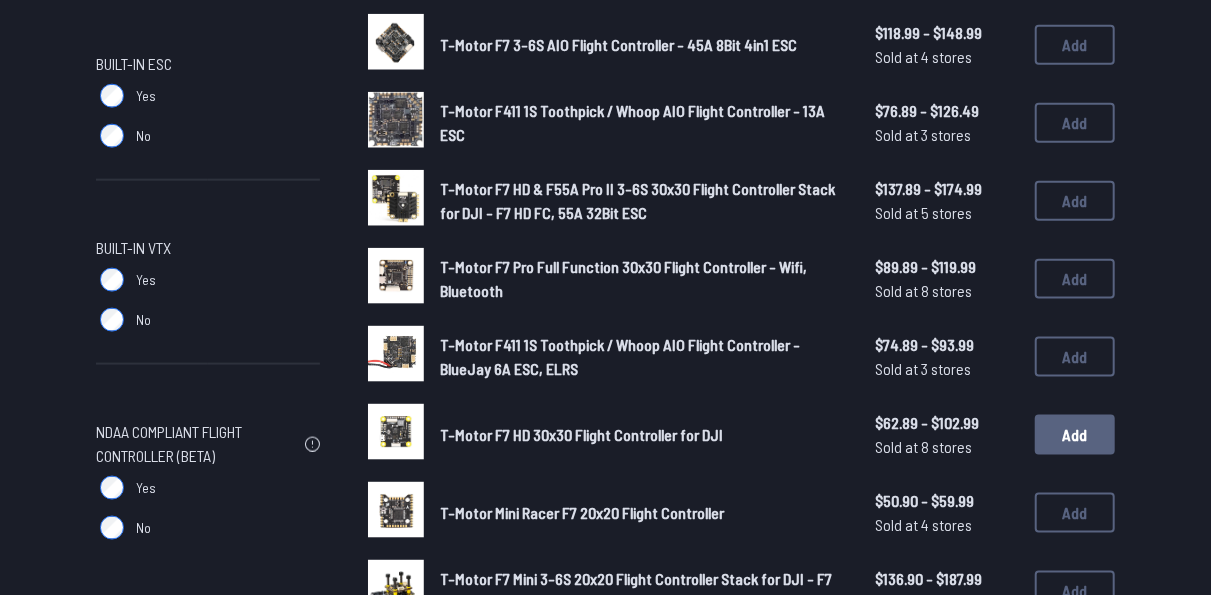 click on "Add" at bounding box center [1075, 435] 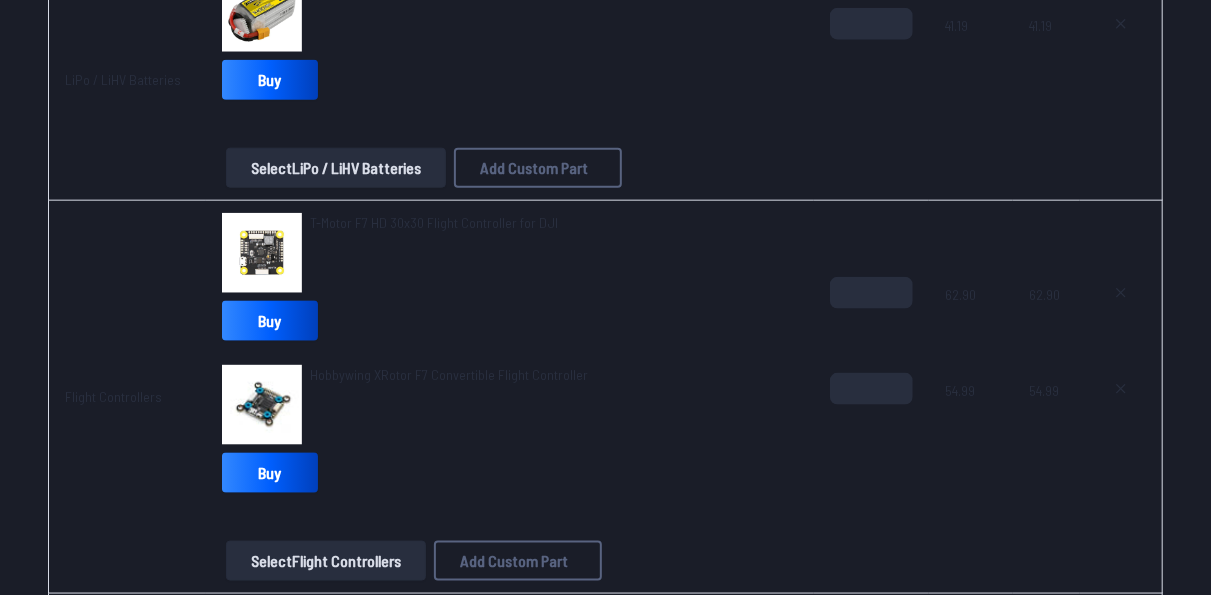 scroll, scrollTop: 1100, scrollLeft: 0, axis: vertical 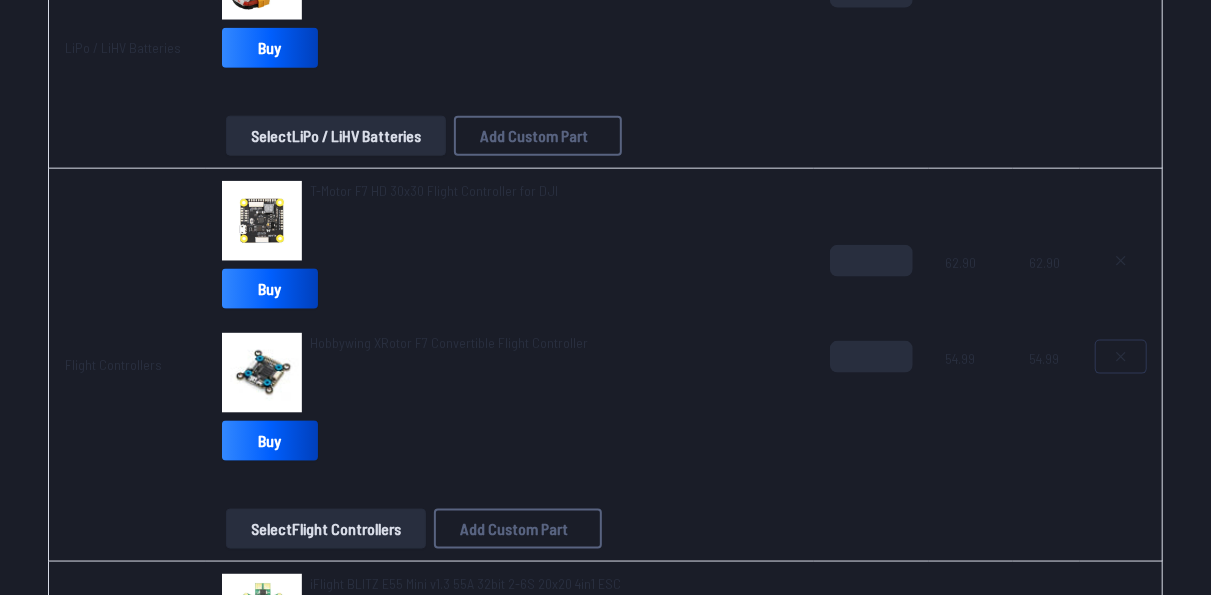 click 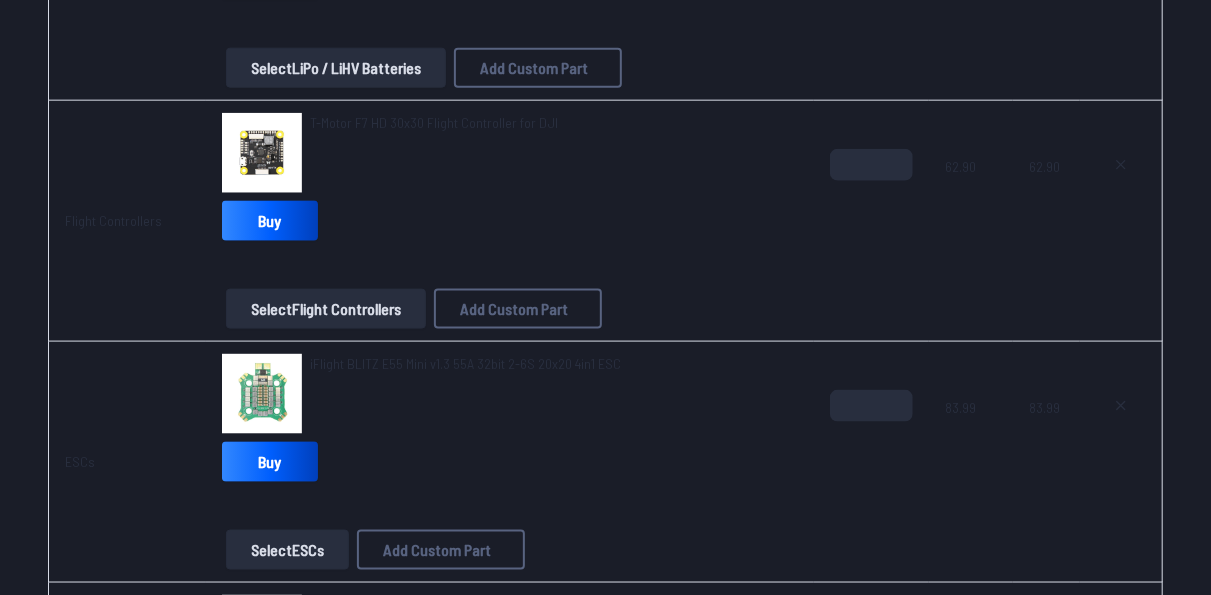 scroll, scrollTop: 1200, scrollLeft: 0, axis: vertical 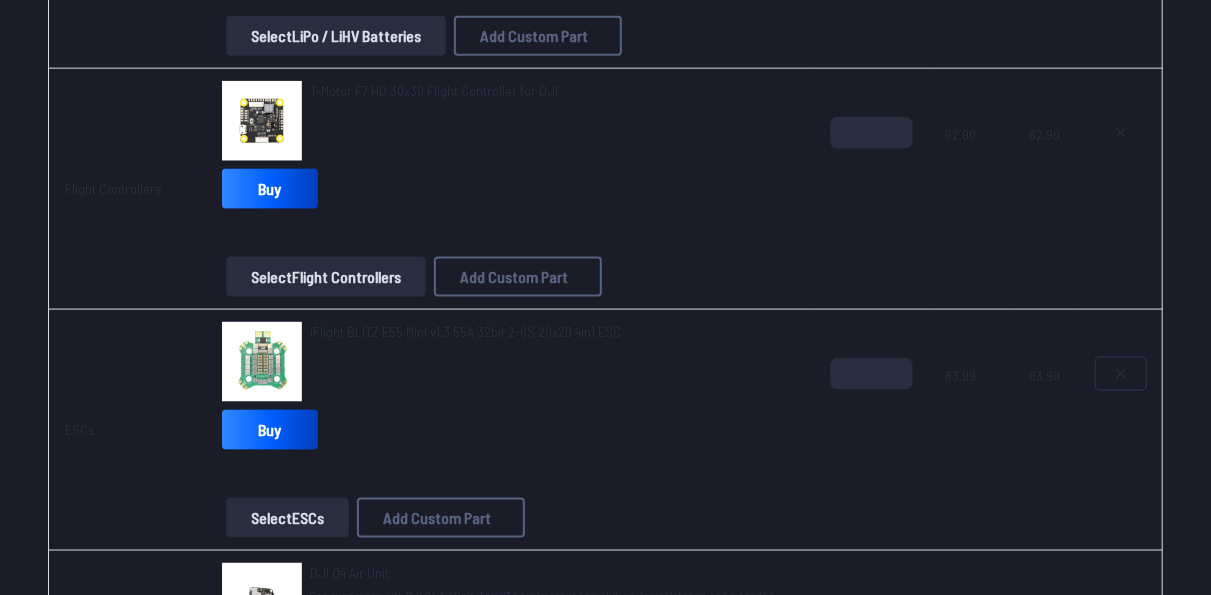 click 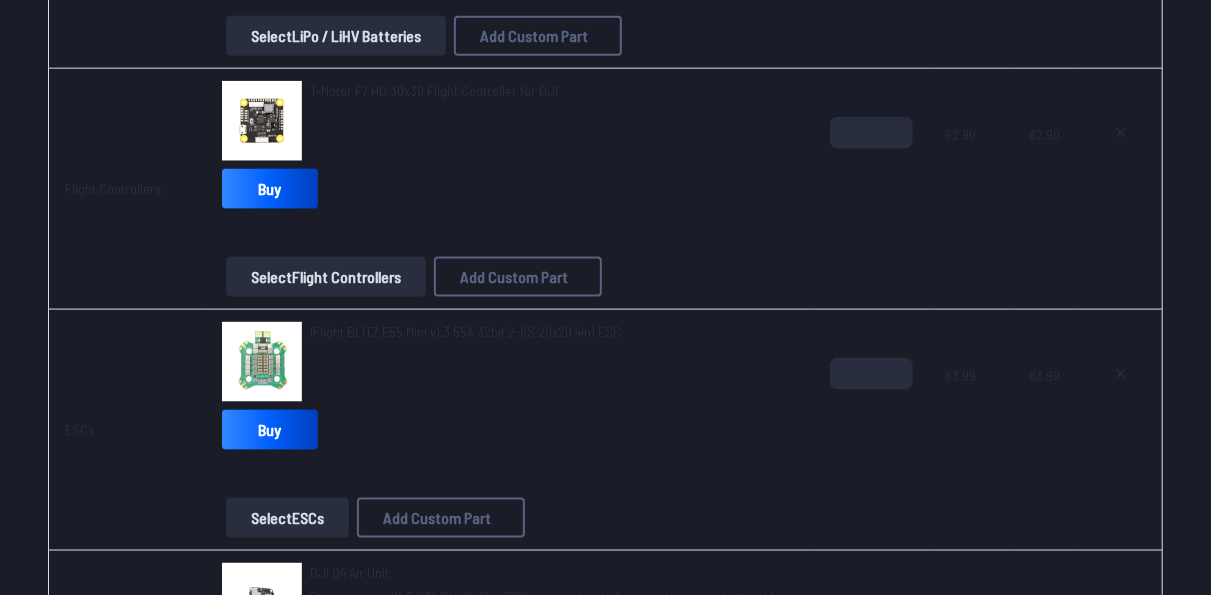 type on "**********" 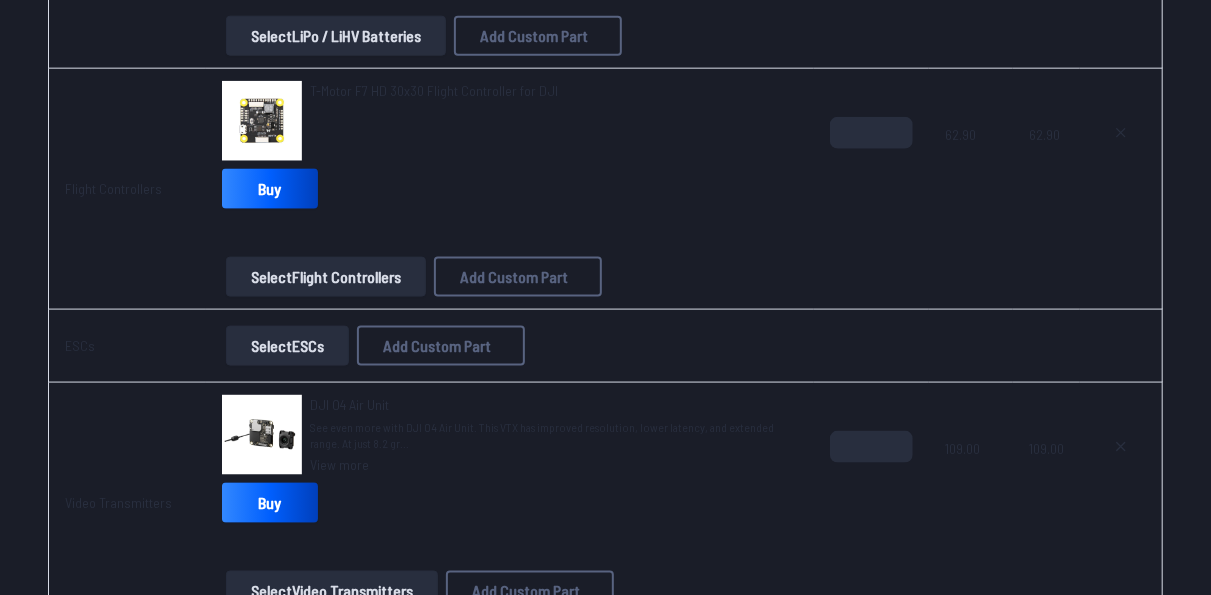click on "Select  ESCs" at bounding box center [287, 346] 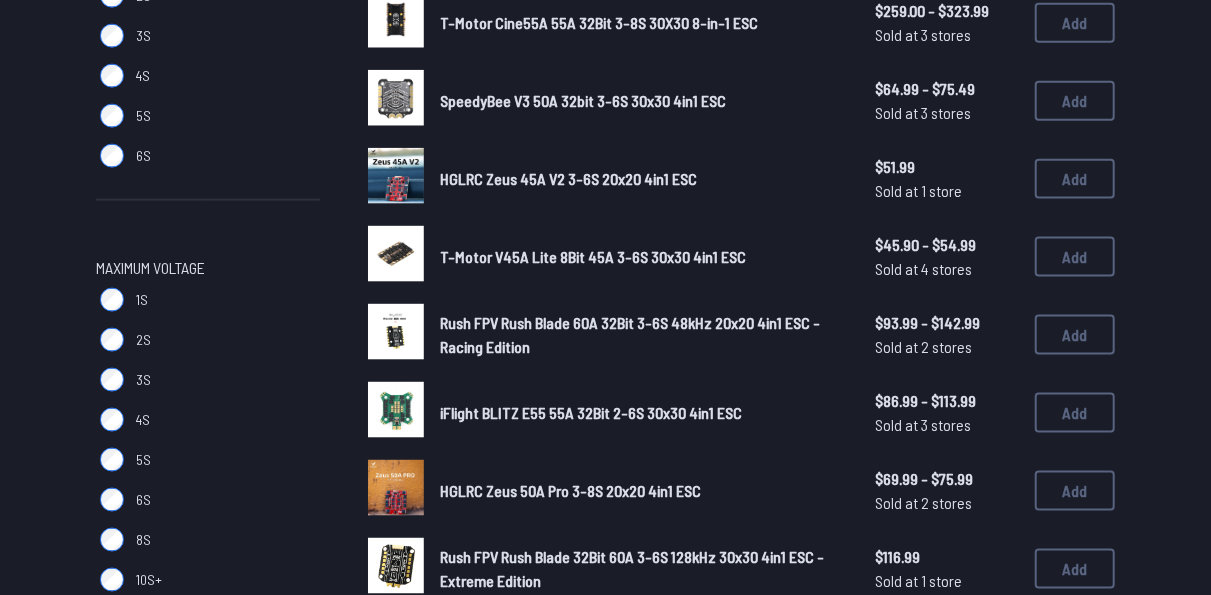 scroll, scrollTop: 0, scrollLeft: 0, axis: both 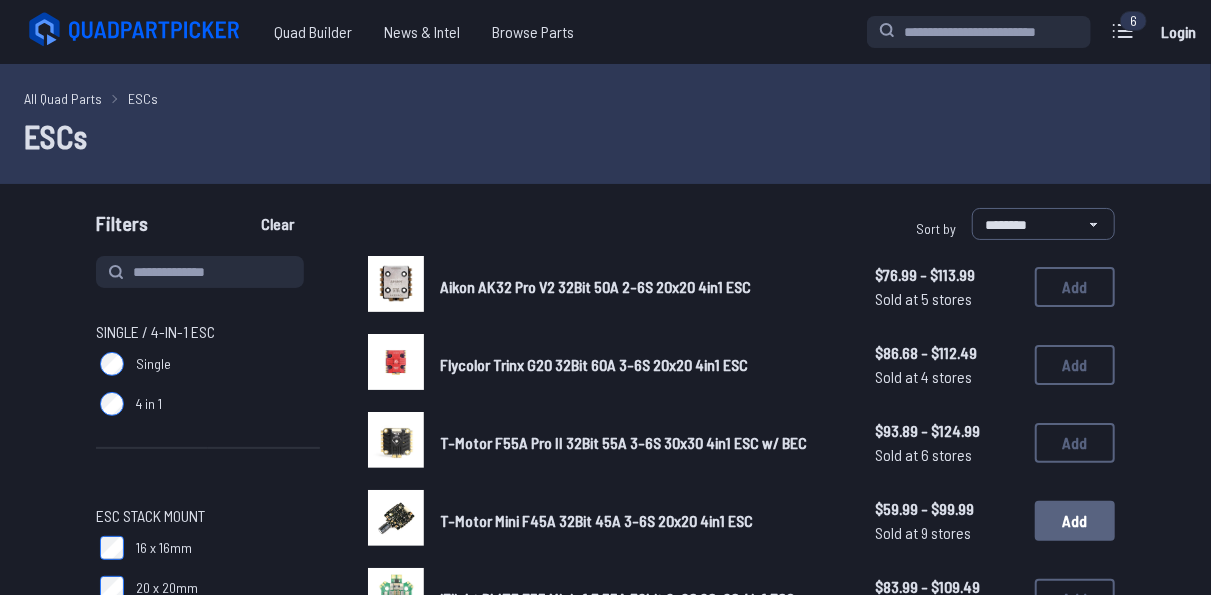 click on "Add" at bounding box center [1075, 521] 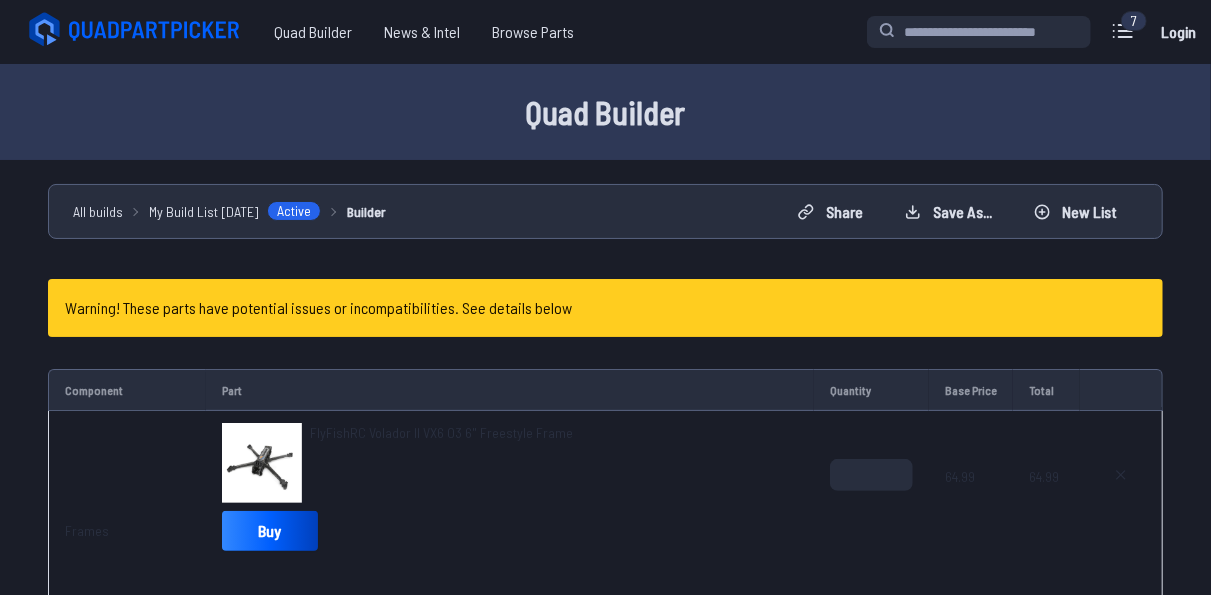 click on "Warning! These parts have potential issues or incompatibilities. See details below" at bounding box center (318, 308) 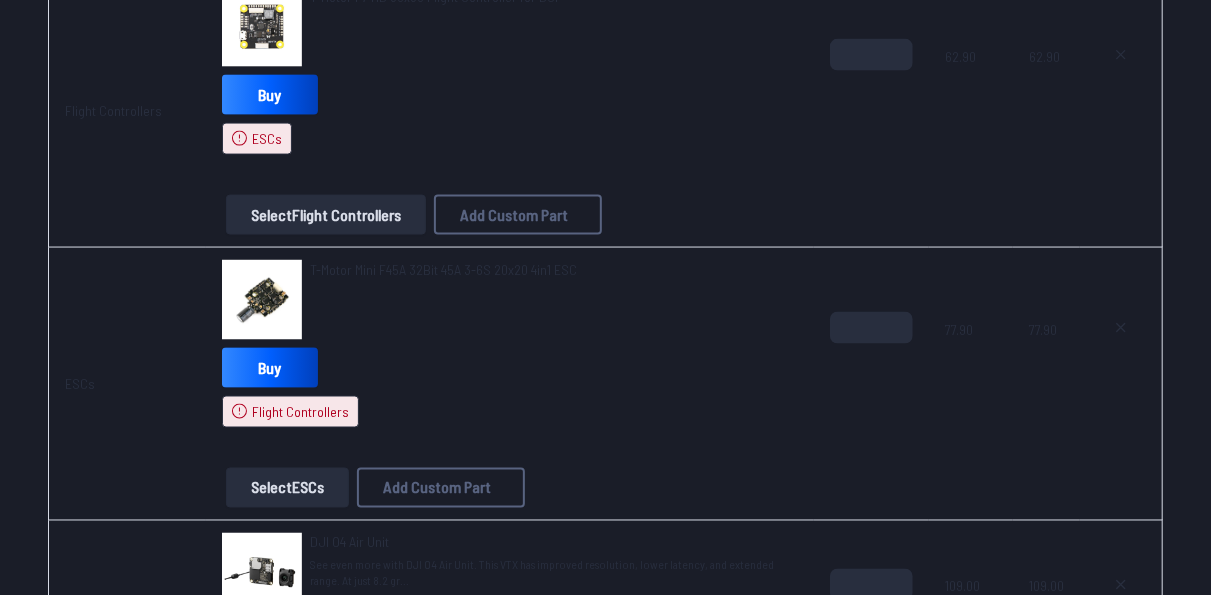 scroll, scrollTop: 1300, scrollLeft: 0, axis: vertical 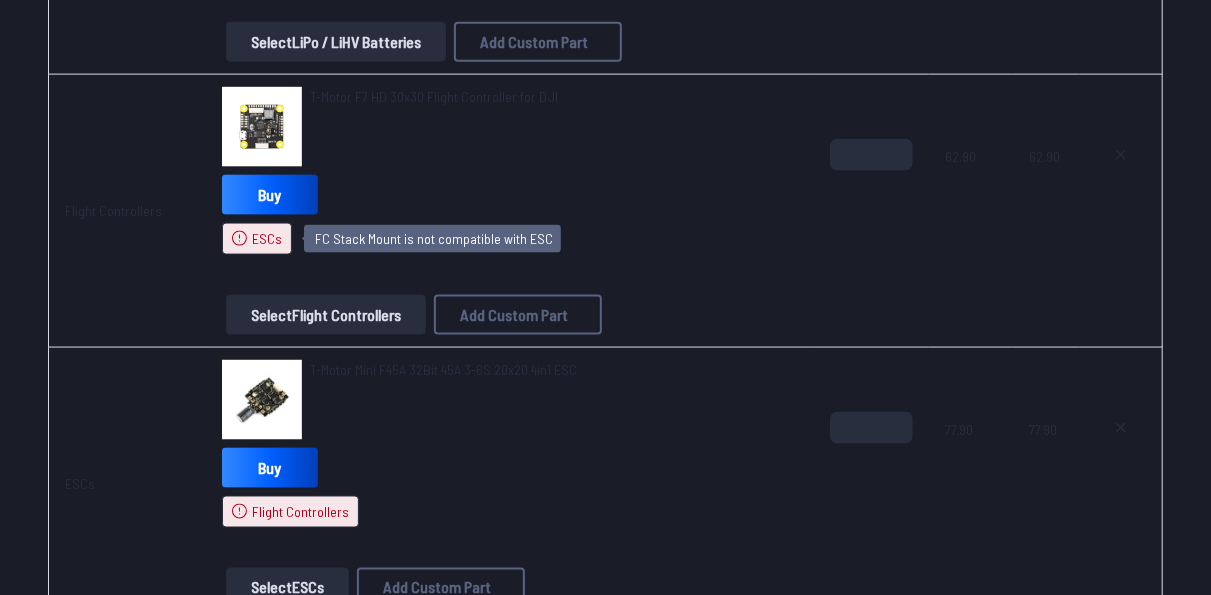 click 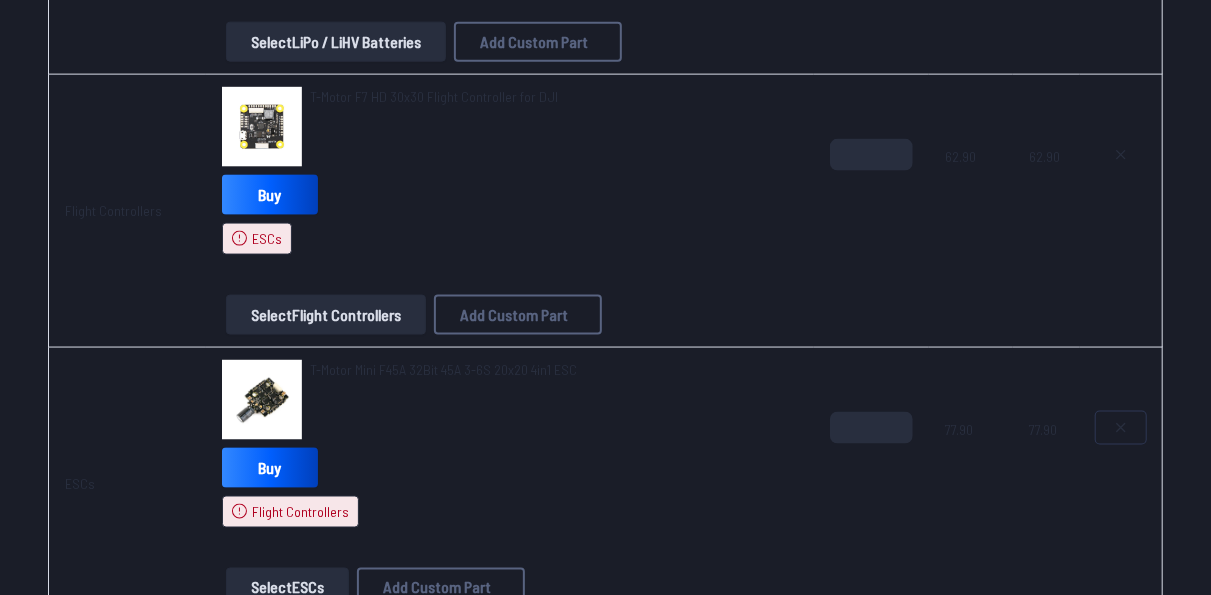 click 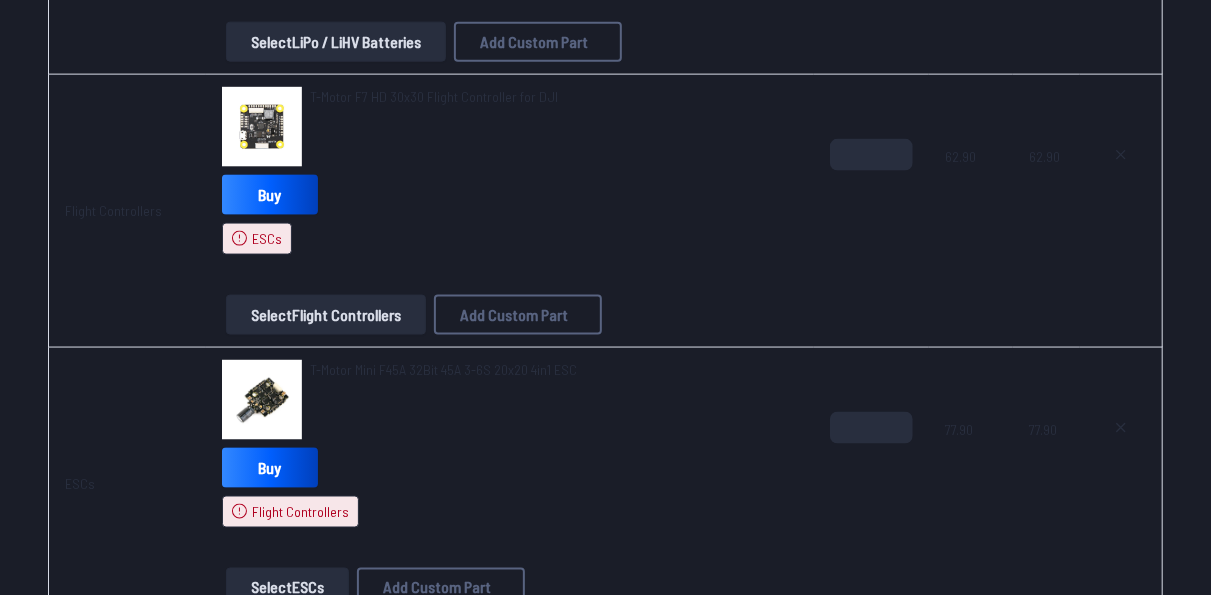 type on "**********" 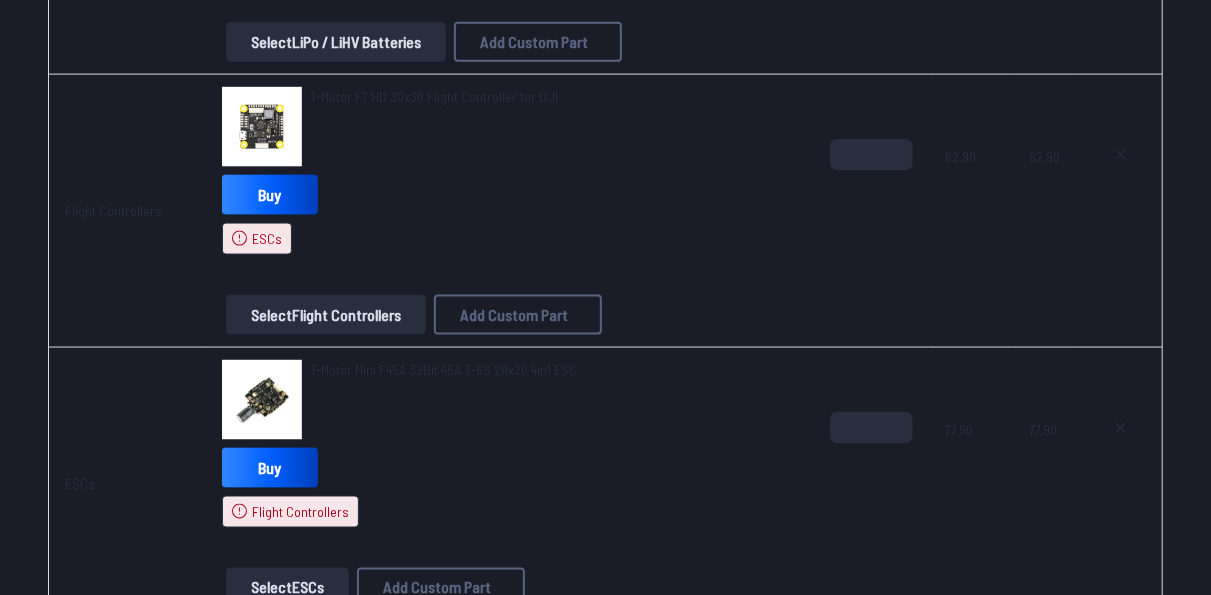 scroll, scrollTop: 1194, scrollLeft: 0, axis: vertical 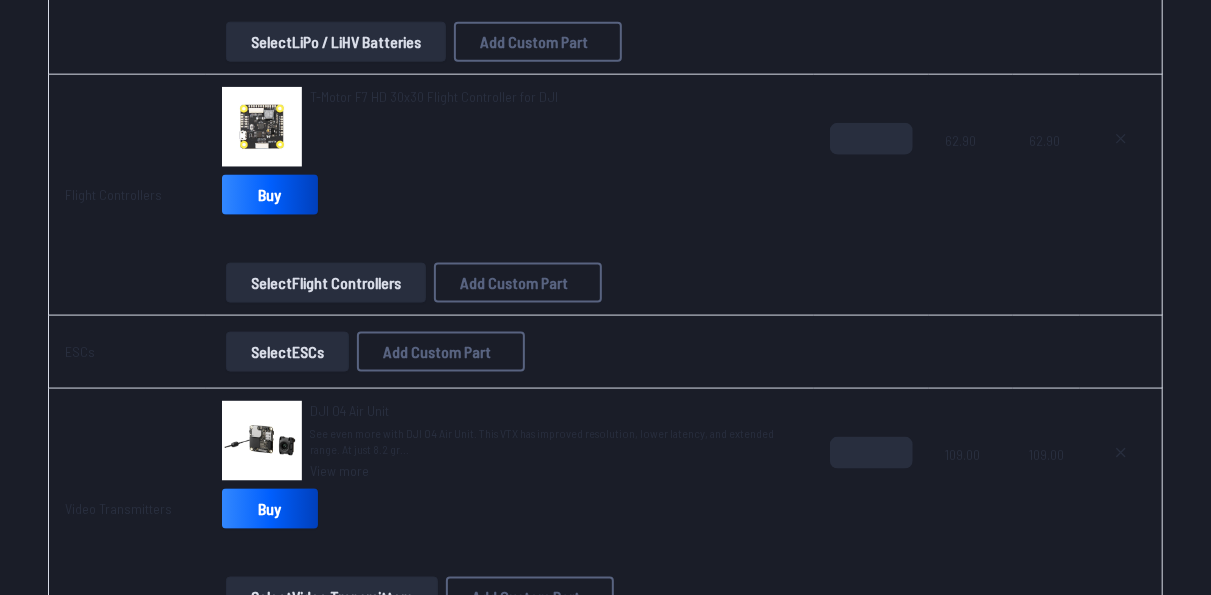 click on "Select  ESCs" at bounding box center (287, 352) 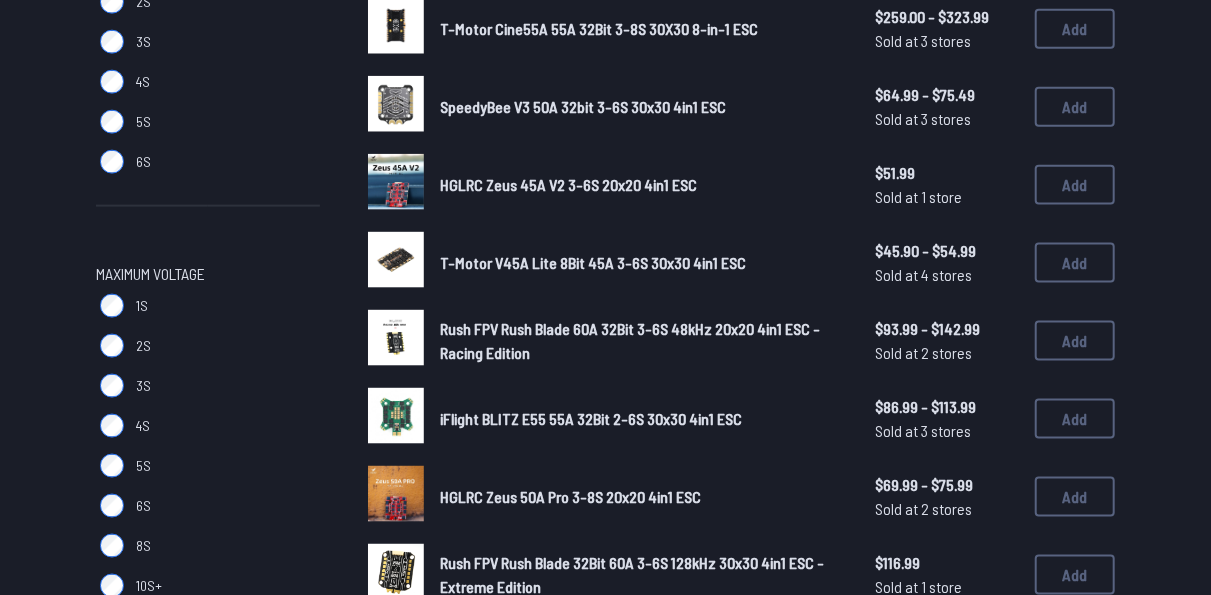 scroll, scrollTop: 0, scrollLeft: 0, axis: both 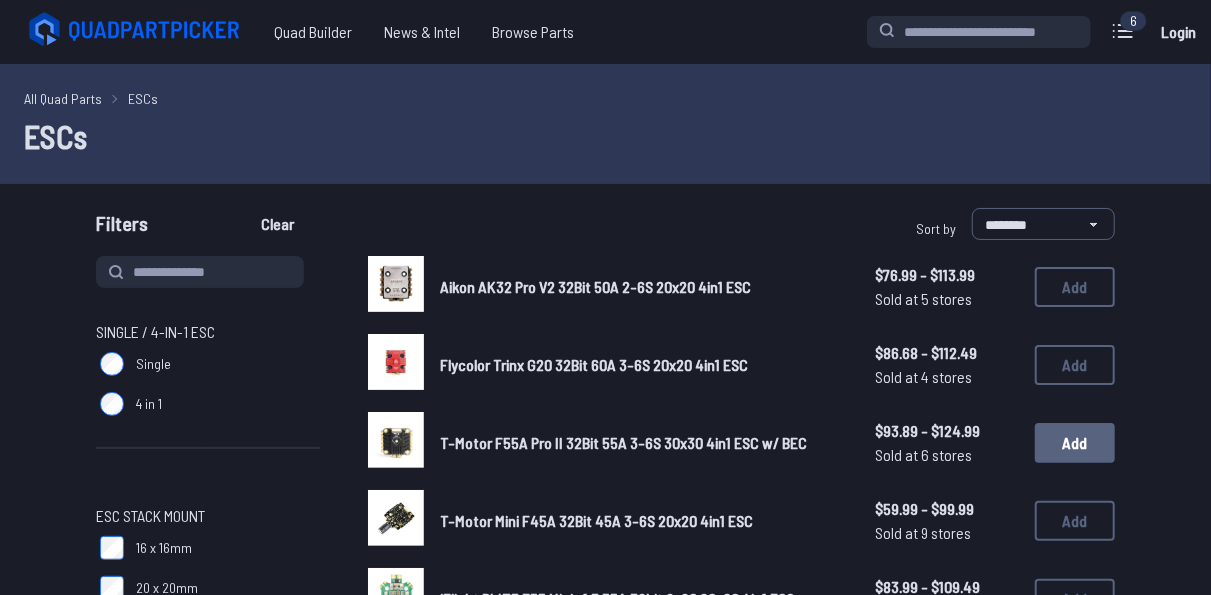 click on "Add" at bounding box center [1075, 443] 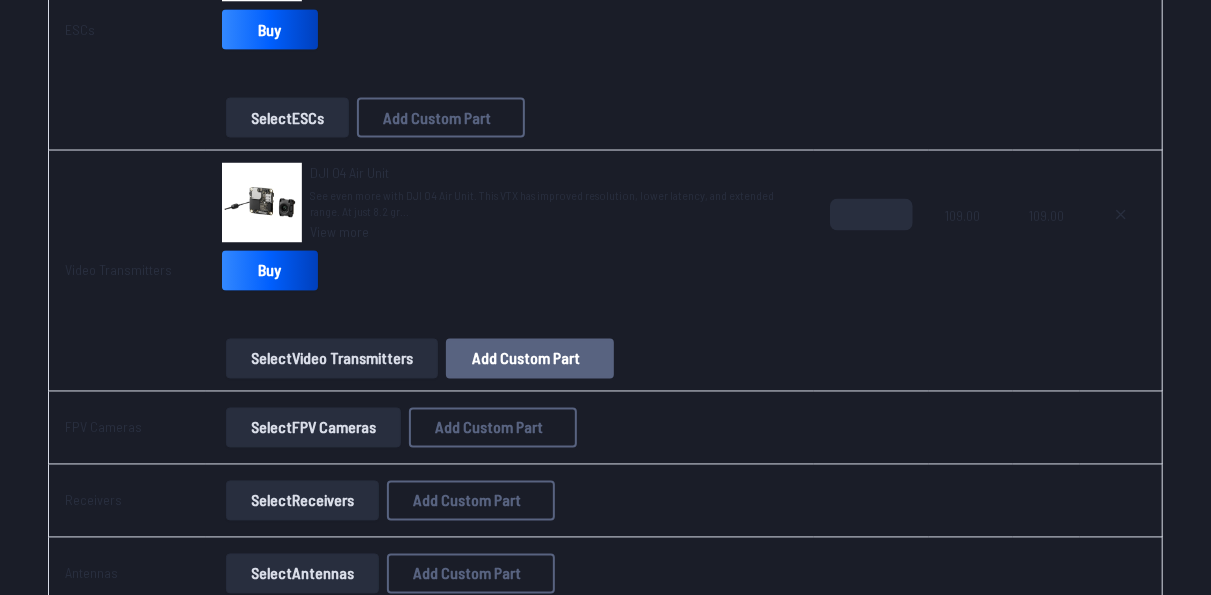 scroll, scrollTop: 1700, scrollLeft: 0, axis: vertical 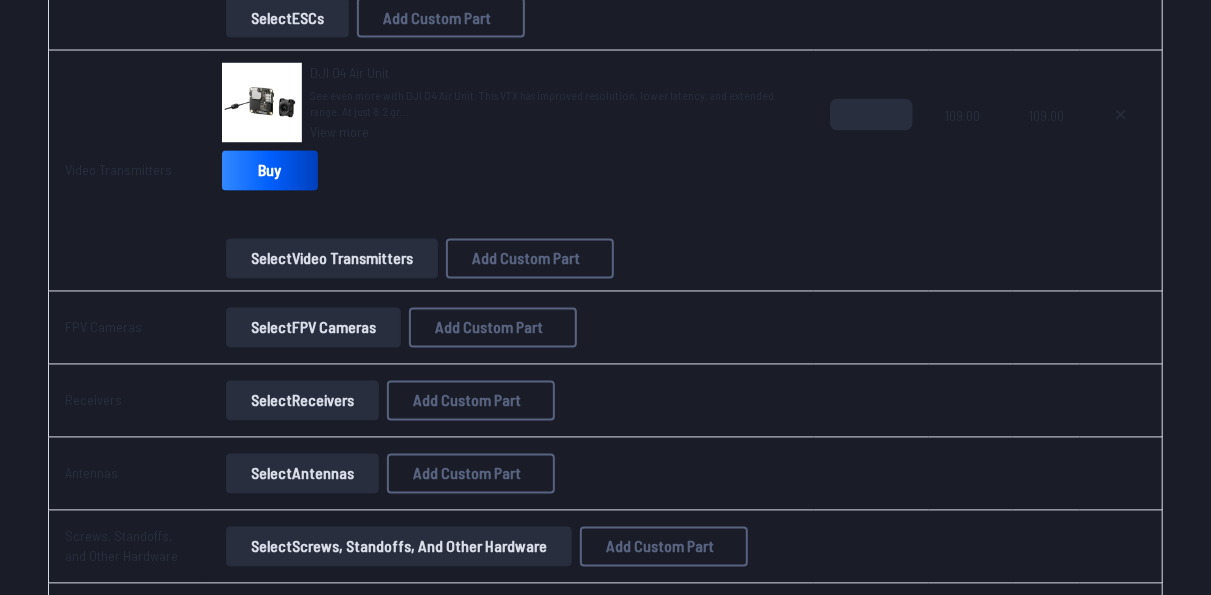 click on "Select  FPV Cameras" at bounding box center [313, 328] 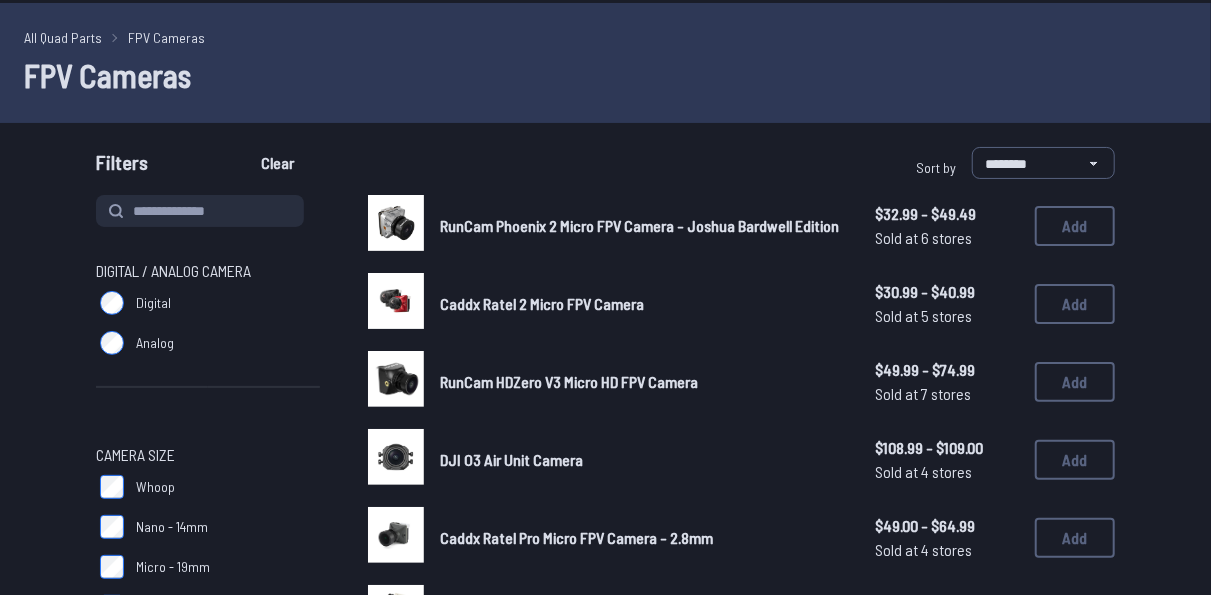 scroll, scrollTop: 0, scrollLeft: 0, axis: both 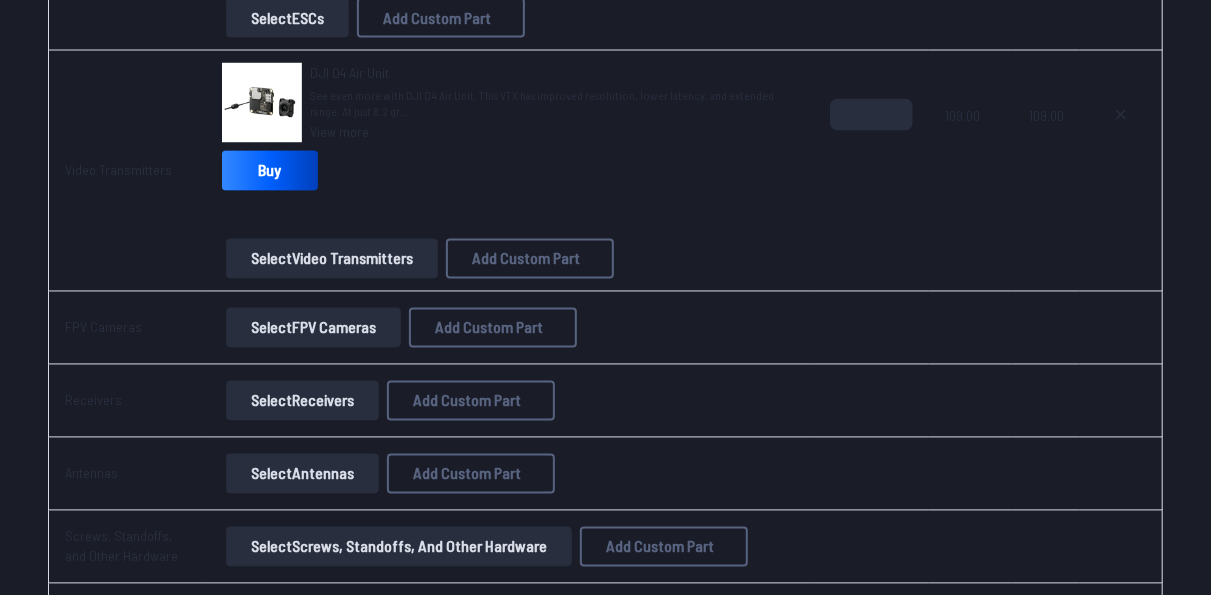 click on "Select  Receivers" at bounding box center [302, 401] 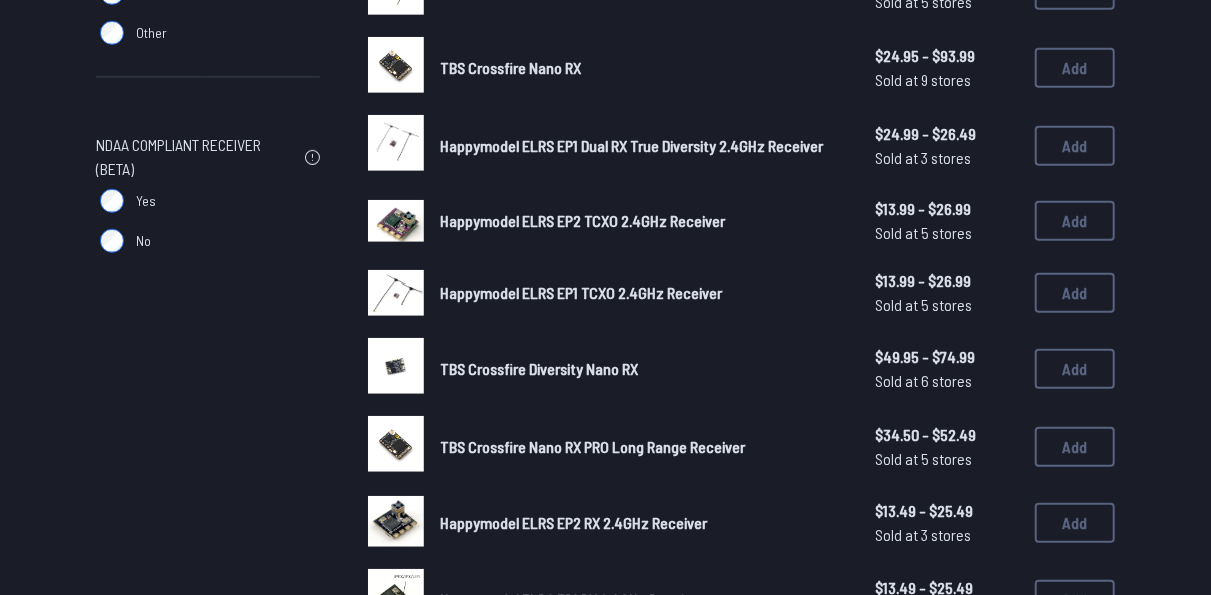 scroll, scrollTop: 500, scrollLeft: 0, axis: vertical 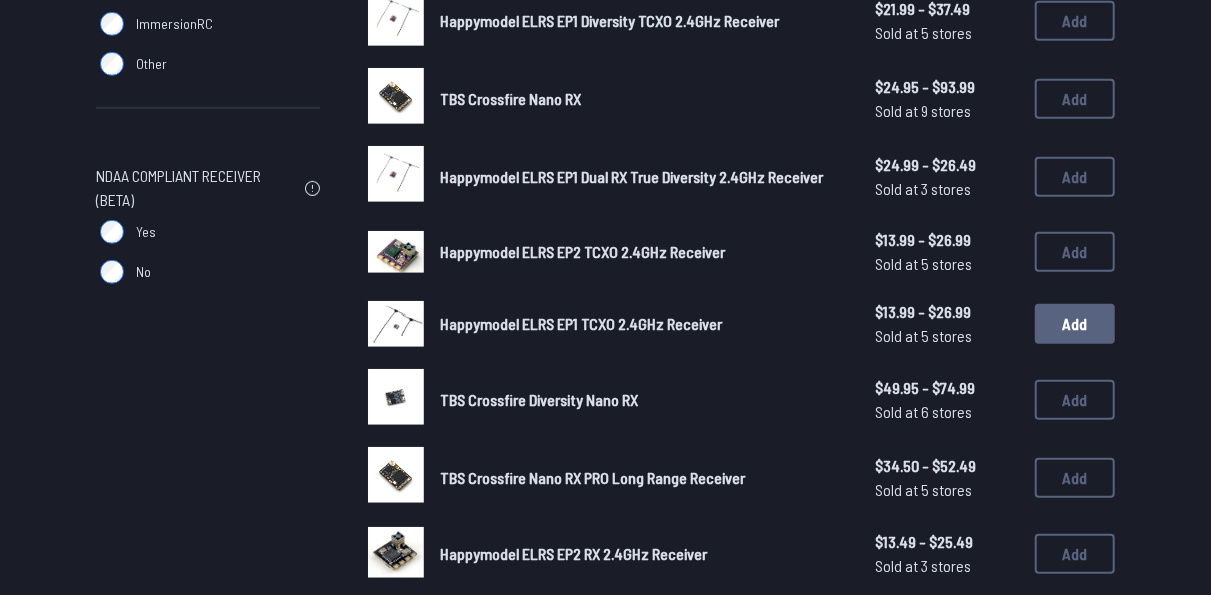click on "Add" at bounding box center (1075, 324) 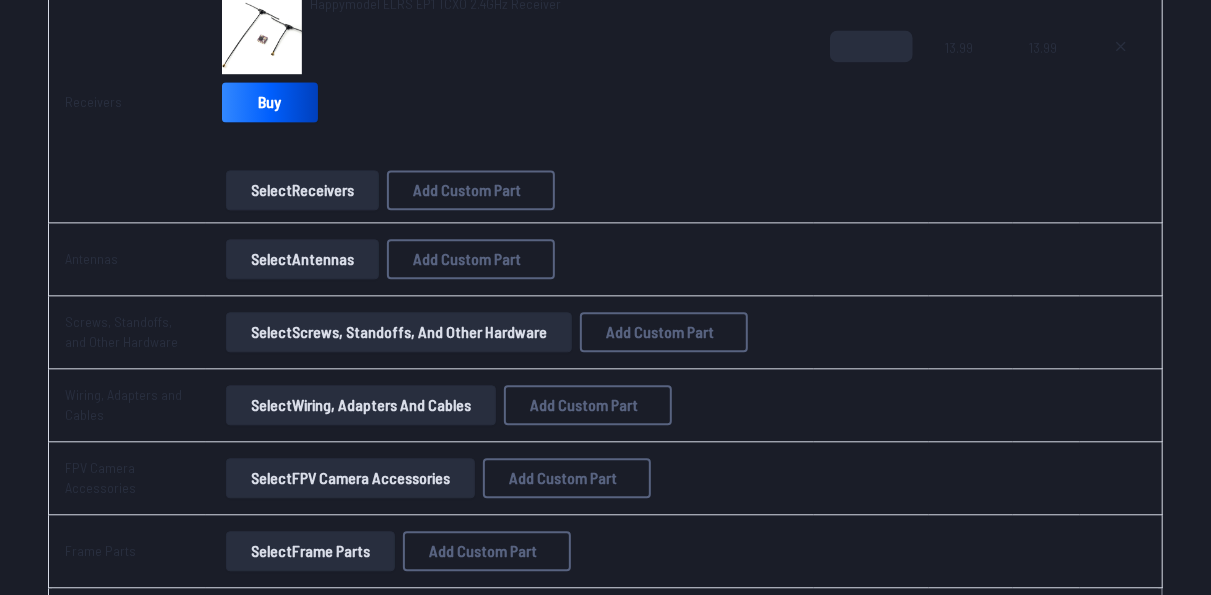 scroll, scrollTop: 2100, scrollLeft: 0, axis: vertical 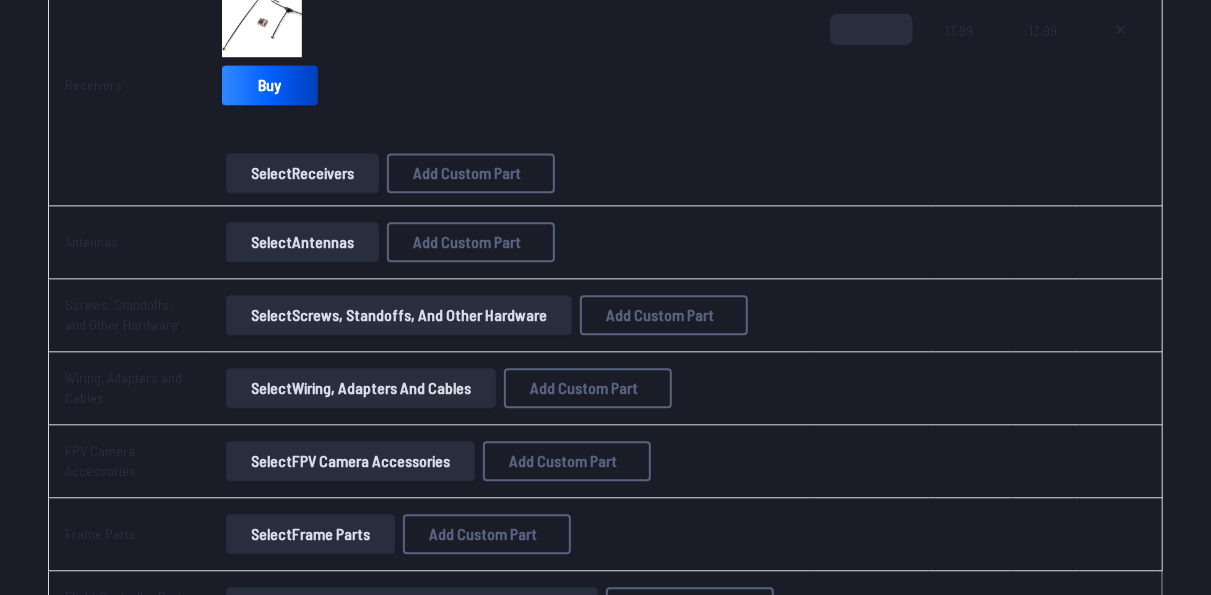 click on "Select  Antennas" at bounding box center (302, 242) 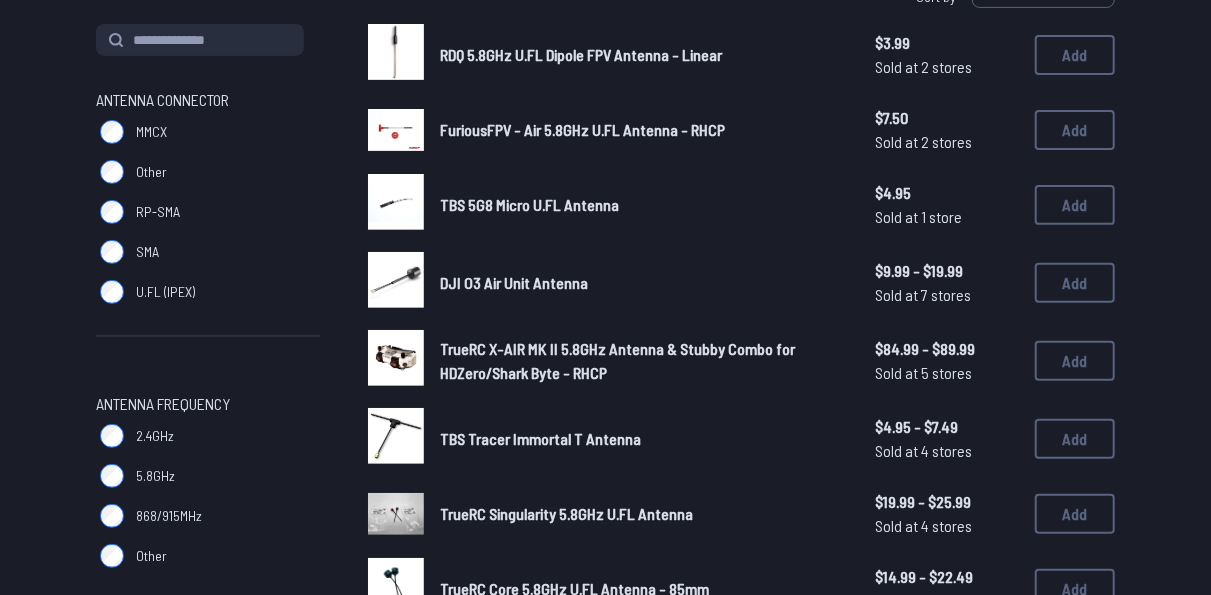 scroll, scrollTop: 200, scrollLeft: 0, axis: vertical 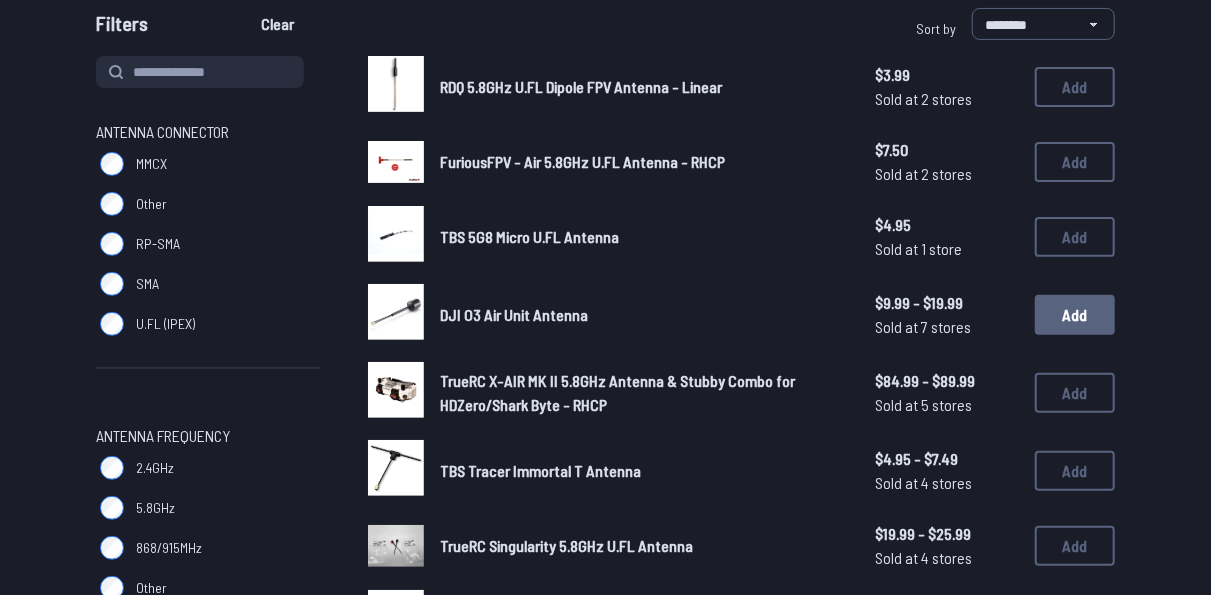 click on "Add" at bounding box center (1075, 315) 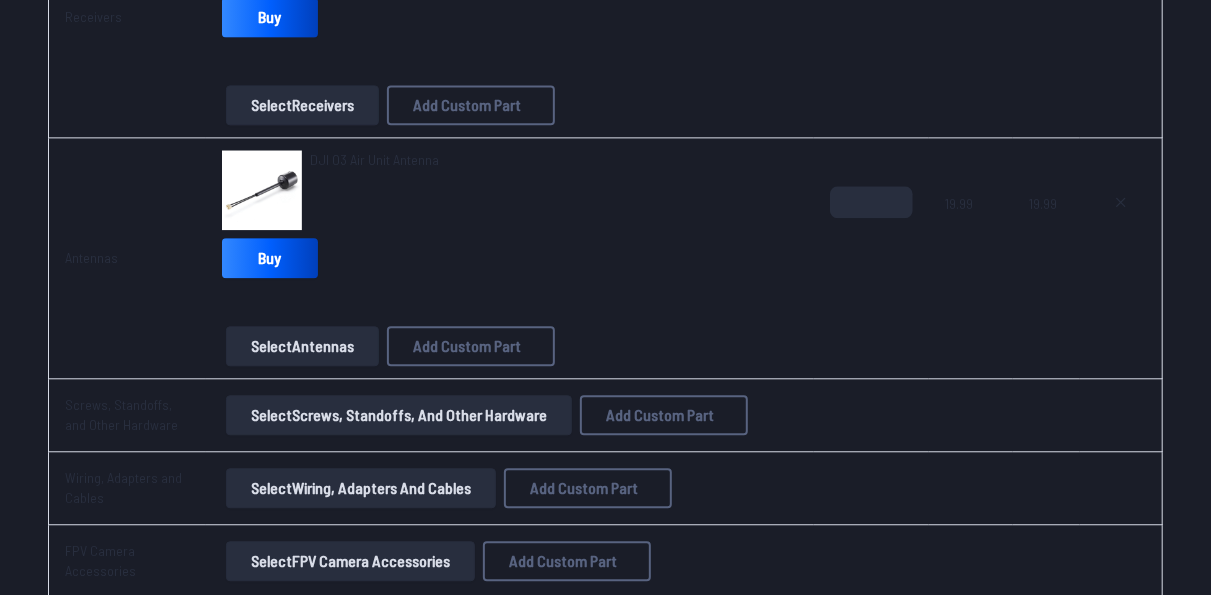 scroll, scrollTop: 2200, scrollLeft: 0, axis: vertical 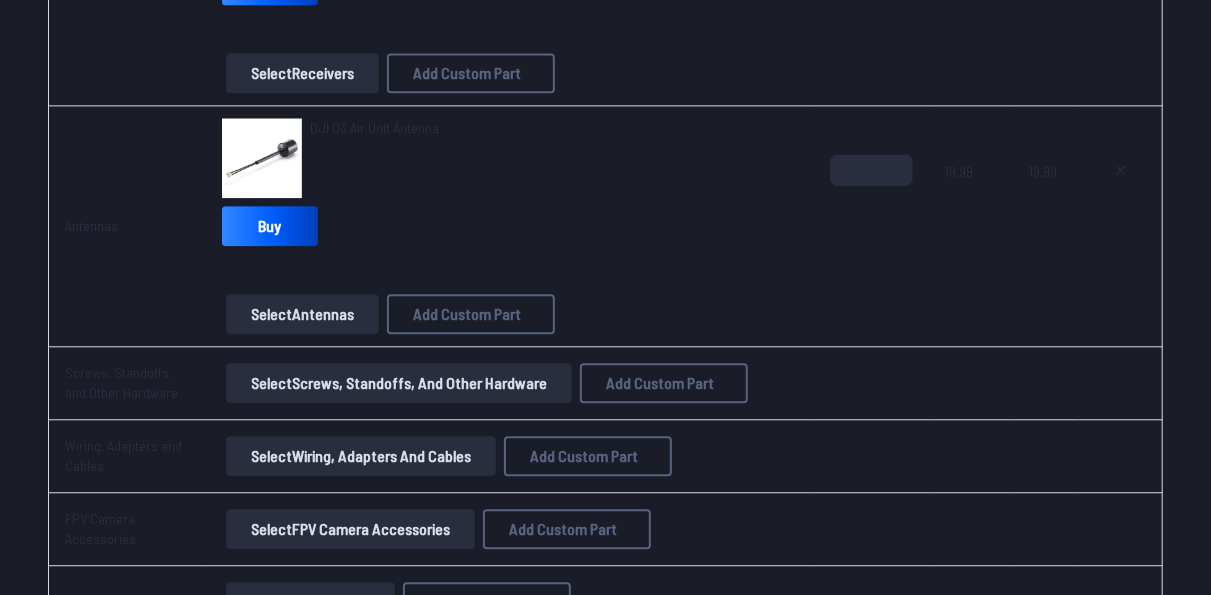 click on "Select  Screws, Standoffs, and Other Hardware" at bounding box center (399, 383) 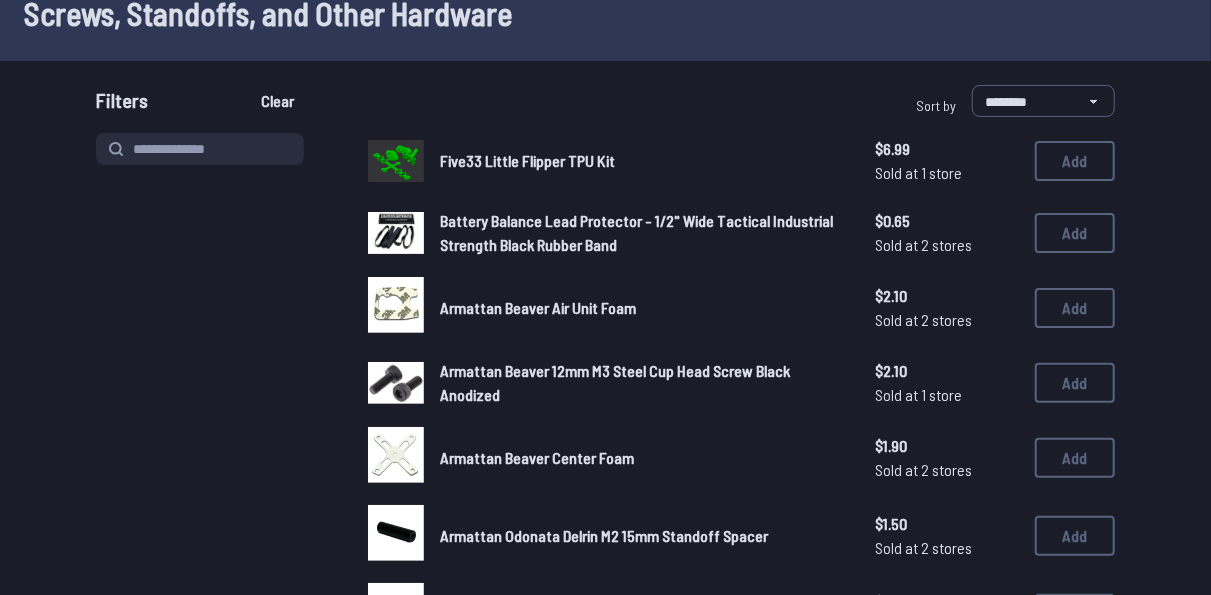scroll, scrollTop: 0, scrollLeft: 0, axis: both 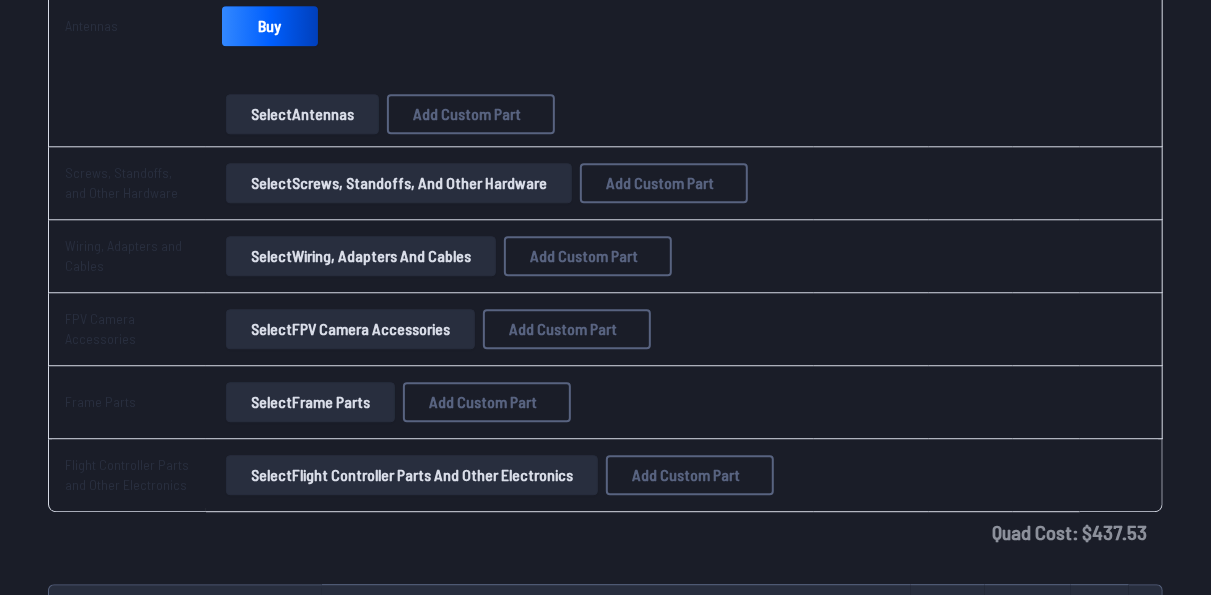 click on "Select  Flight Controller Parts and Other Electronics" at bounding box center [412, 475] 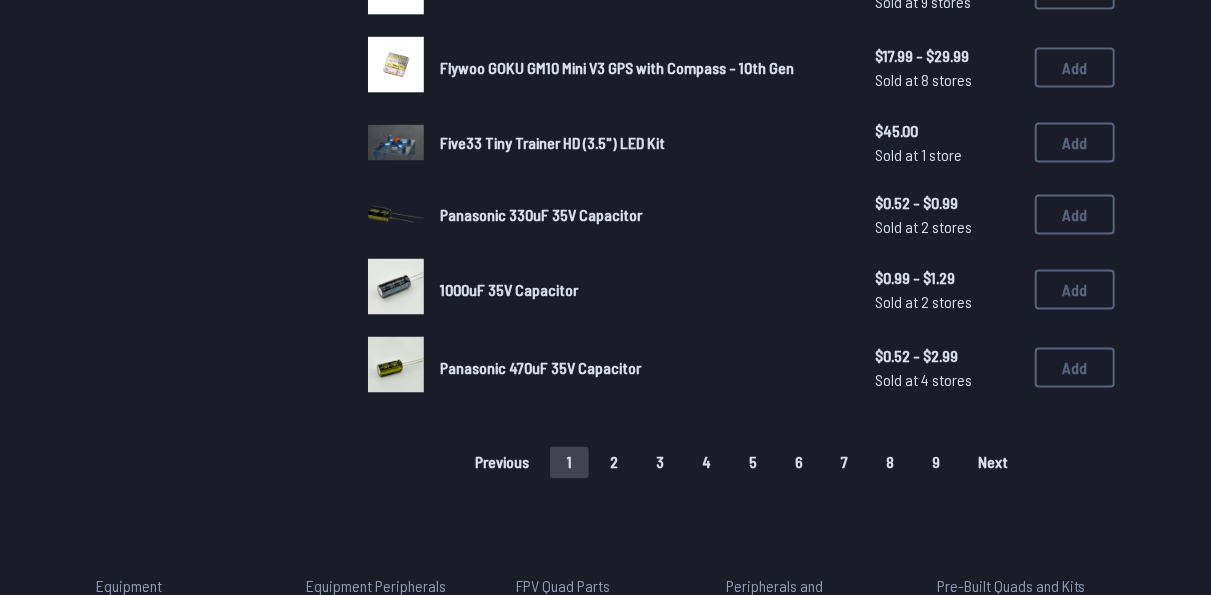 scroll, scrollTop: 1400, scrollLeft: 0, axis: vertical 